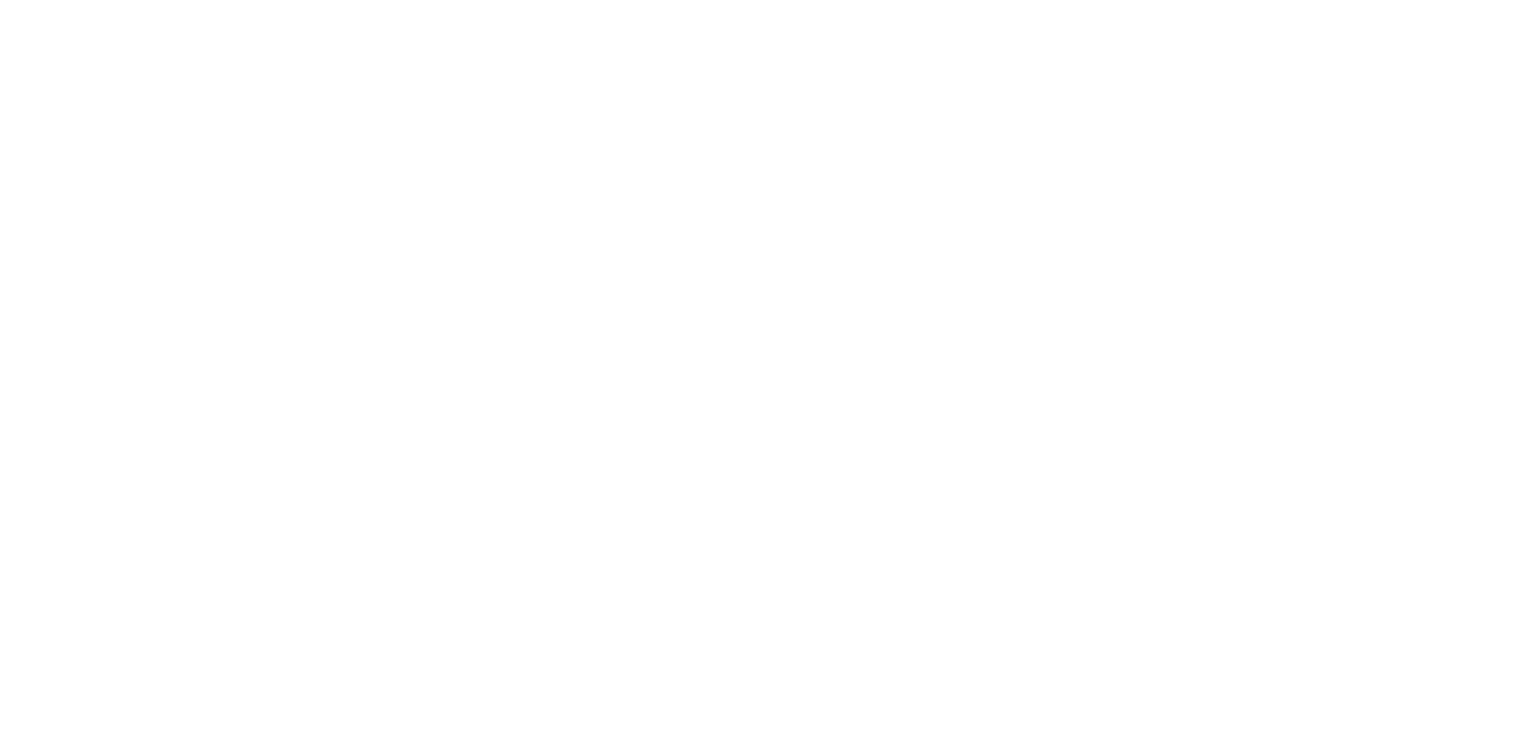 scroll, scrollTop: 0, scrollLeft: 0, axis: both 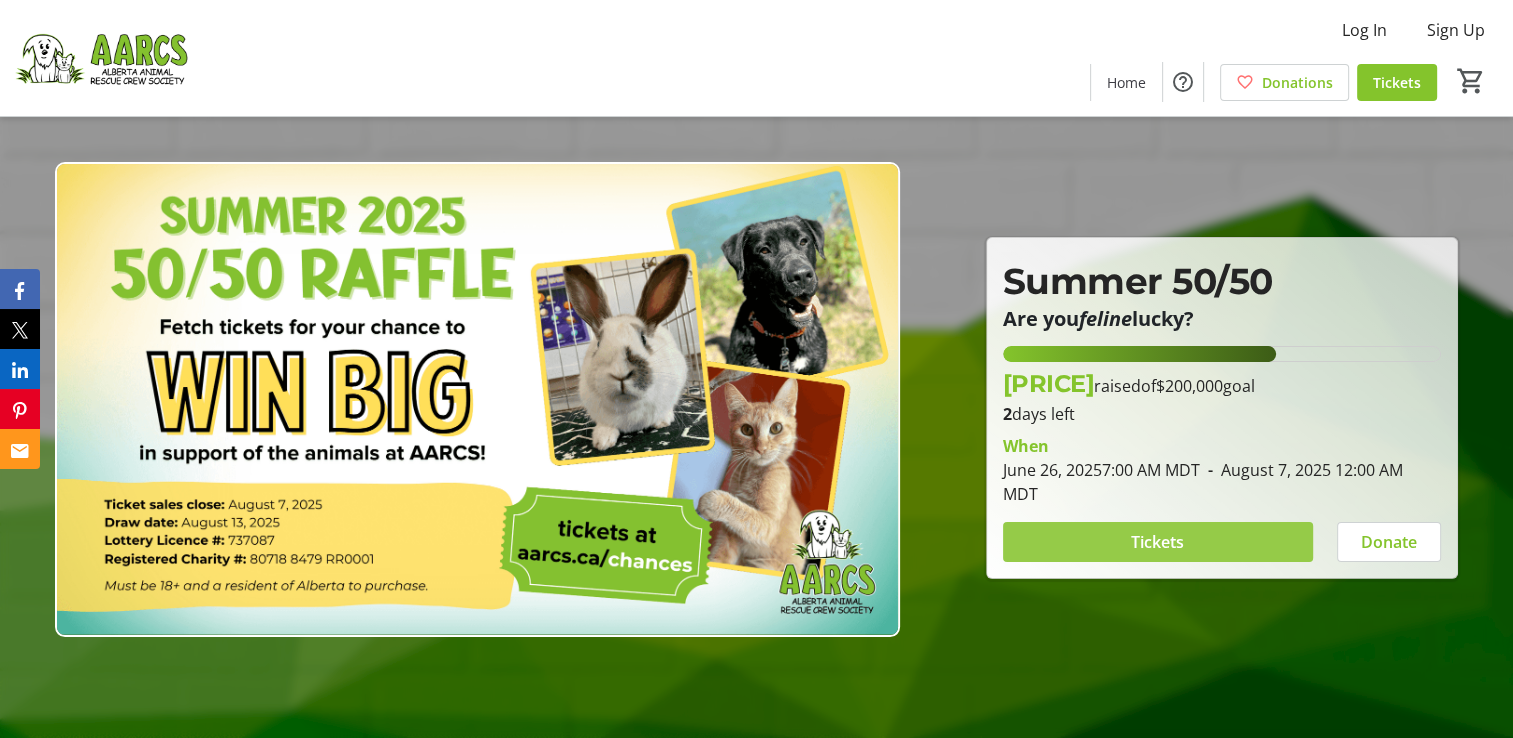 click on "Tickets" at bounding box center [1157, 542] 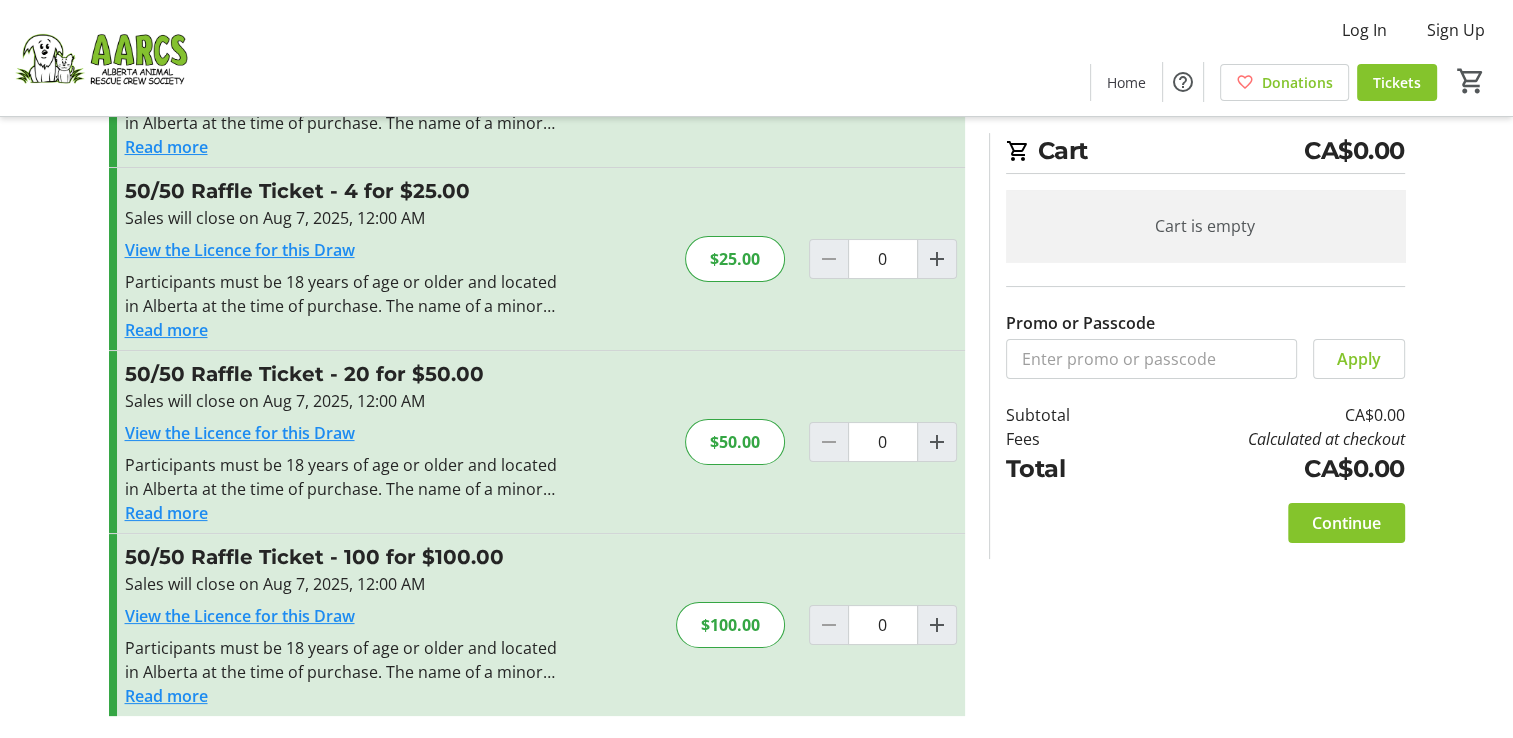 scroll, scrollTop: 0, scrollLeft: 0, axis: both 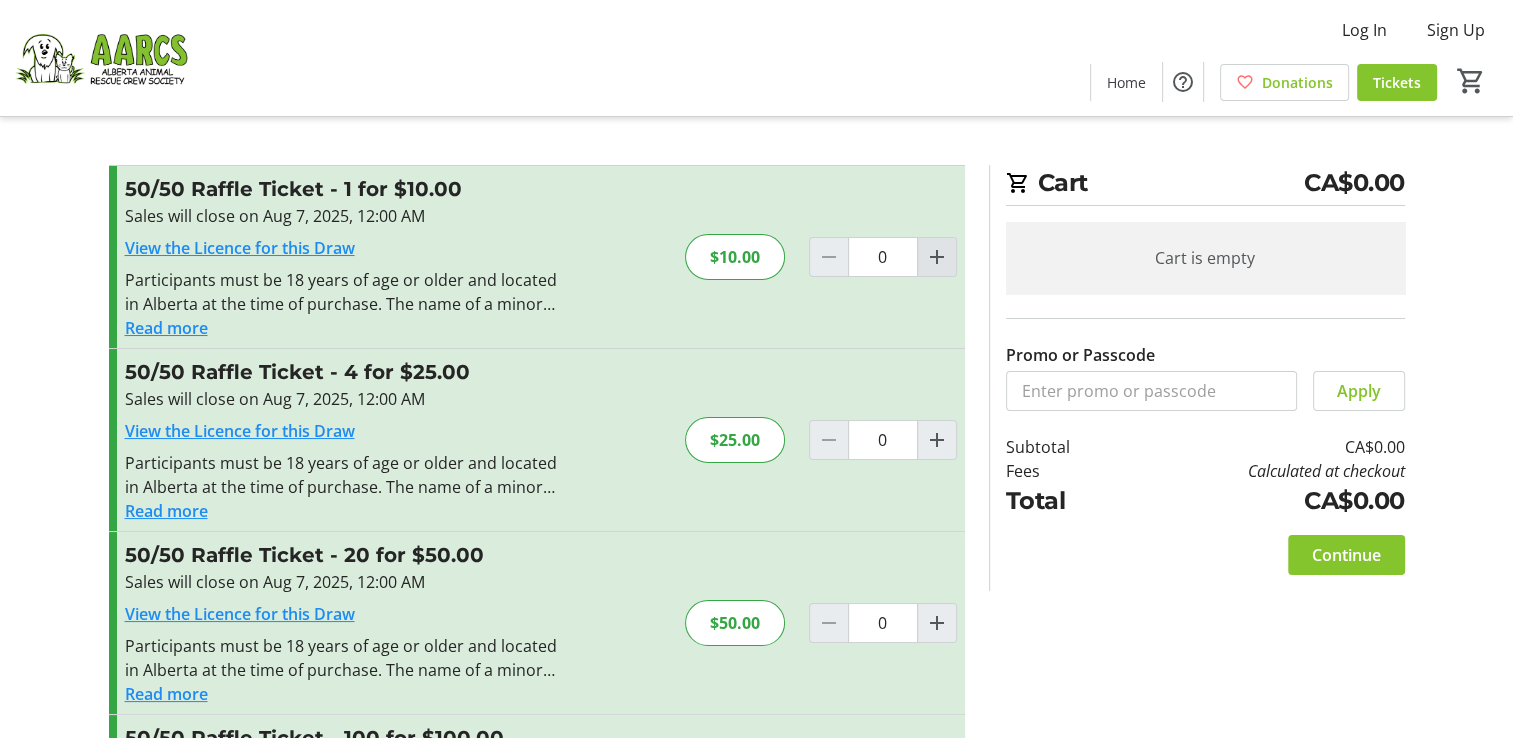 click 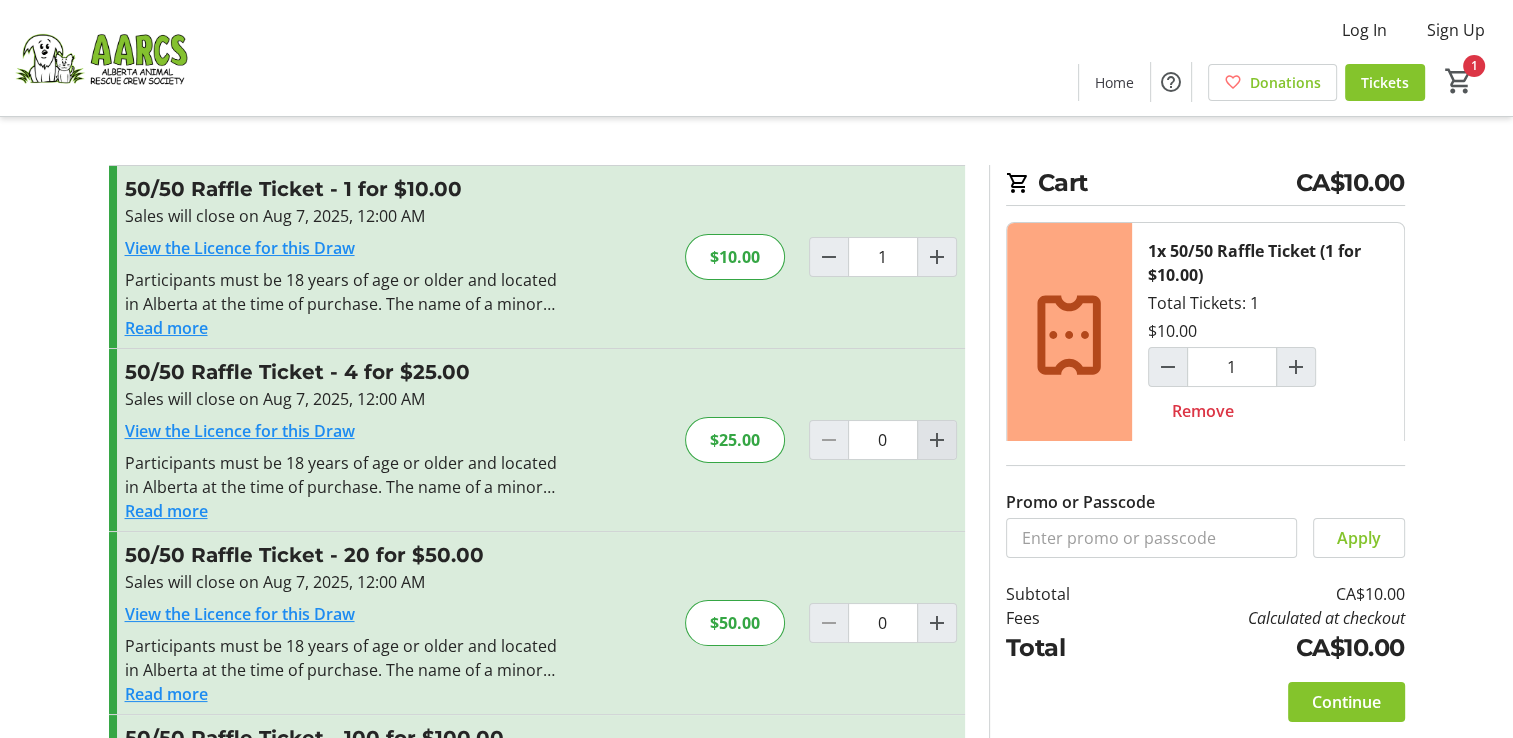 click 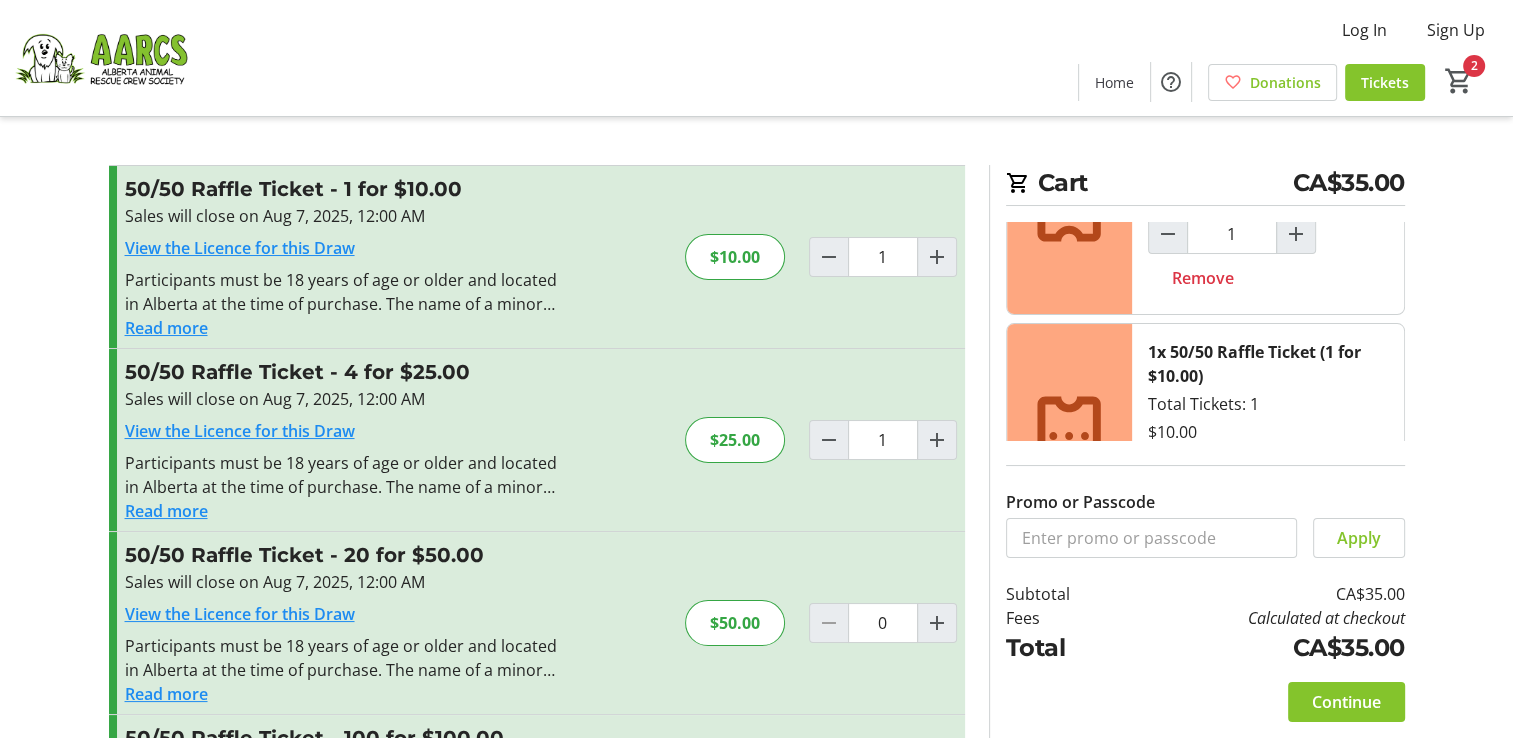 scroll, scrollTop: 100, scrollLeft: 0, axis: vertical 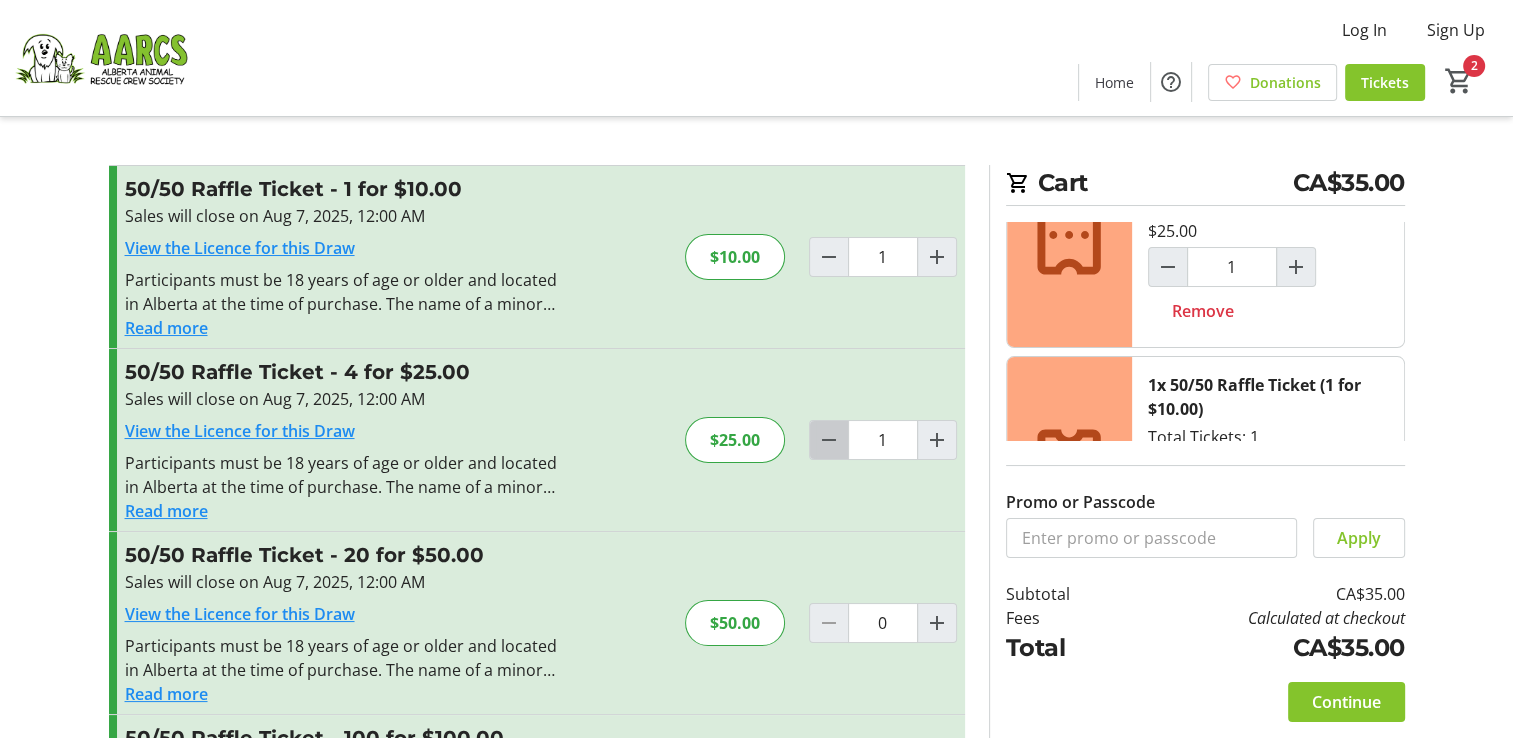 click 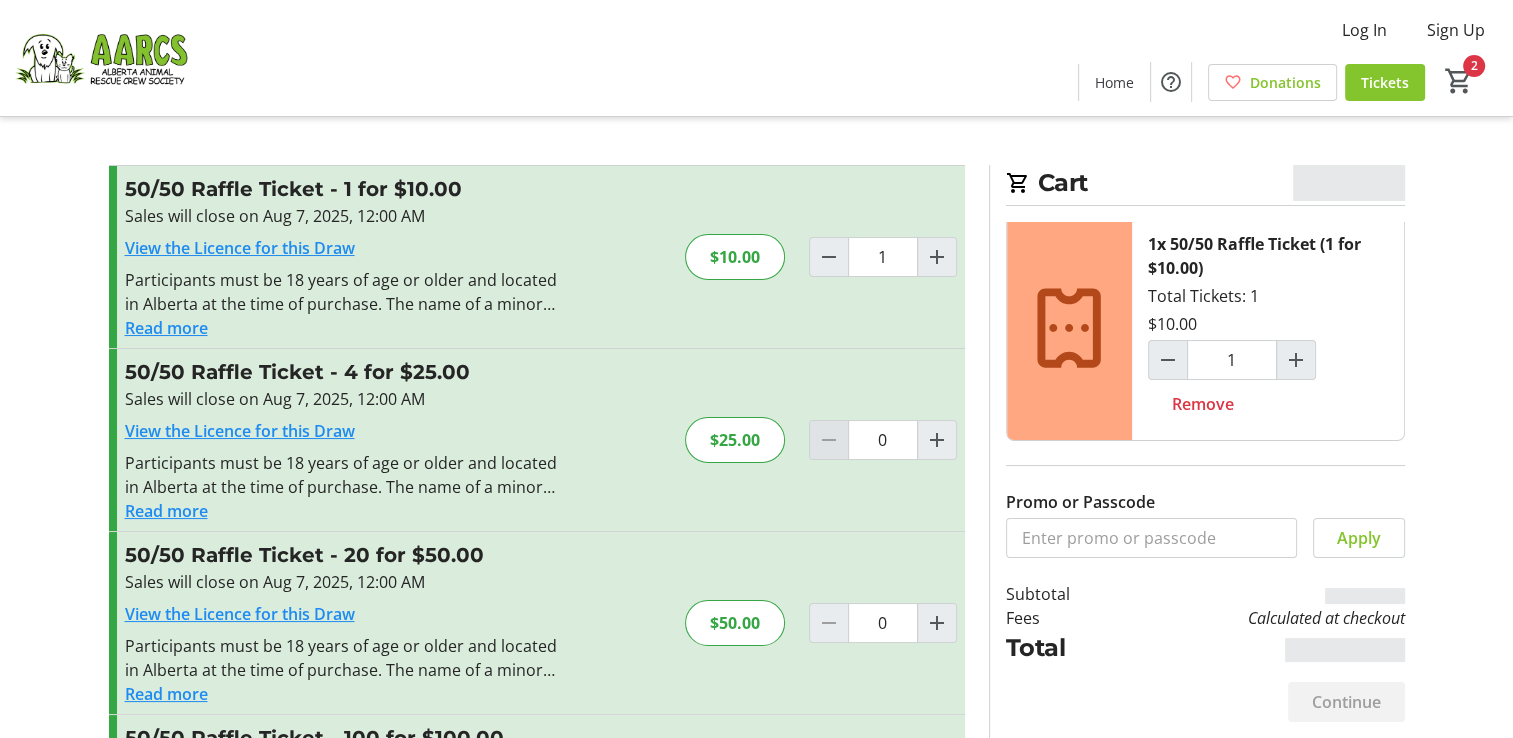 scroll, scrollTop: 5, scrollLeft: 0, axis: vertical 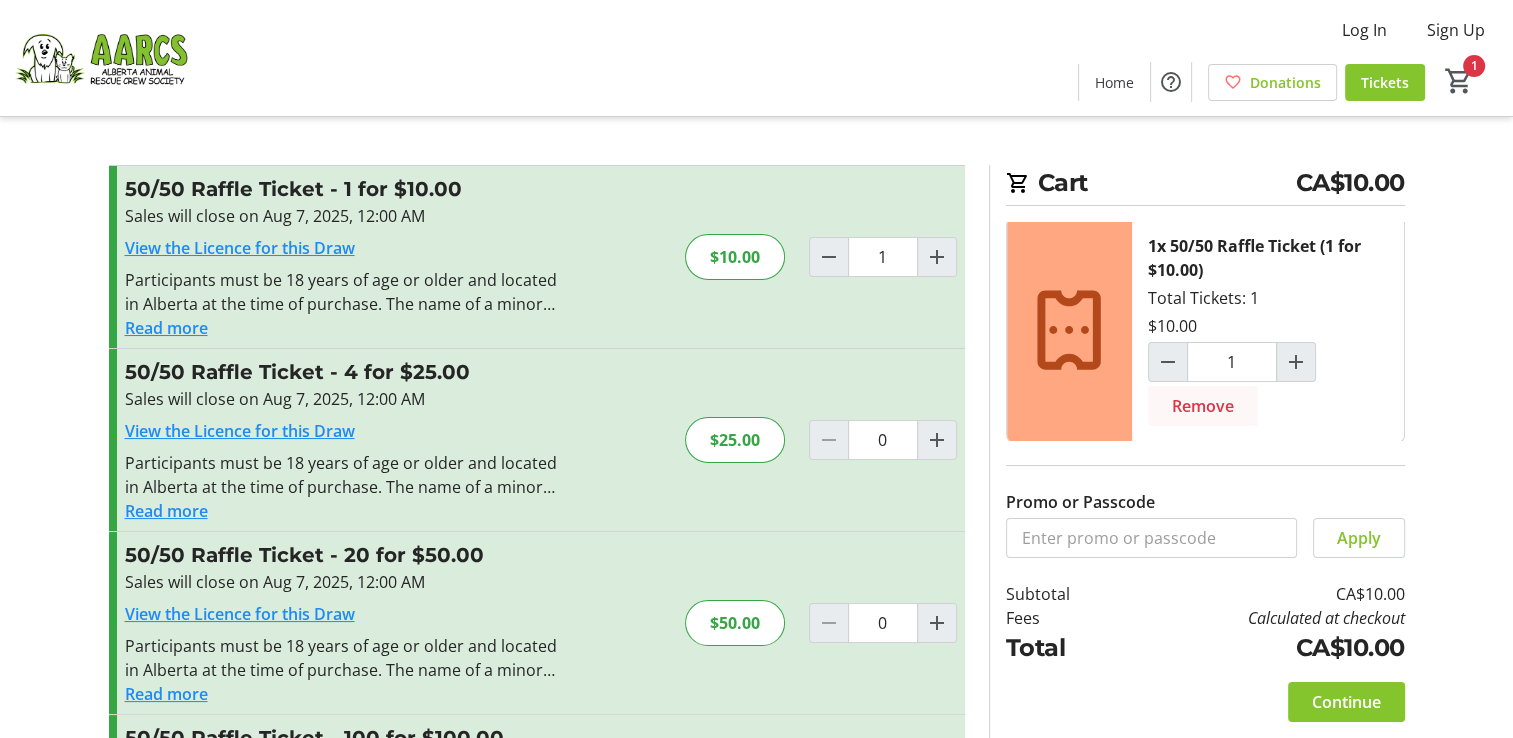 click on "Remove" 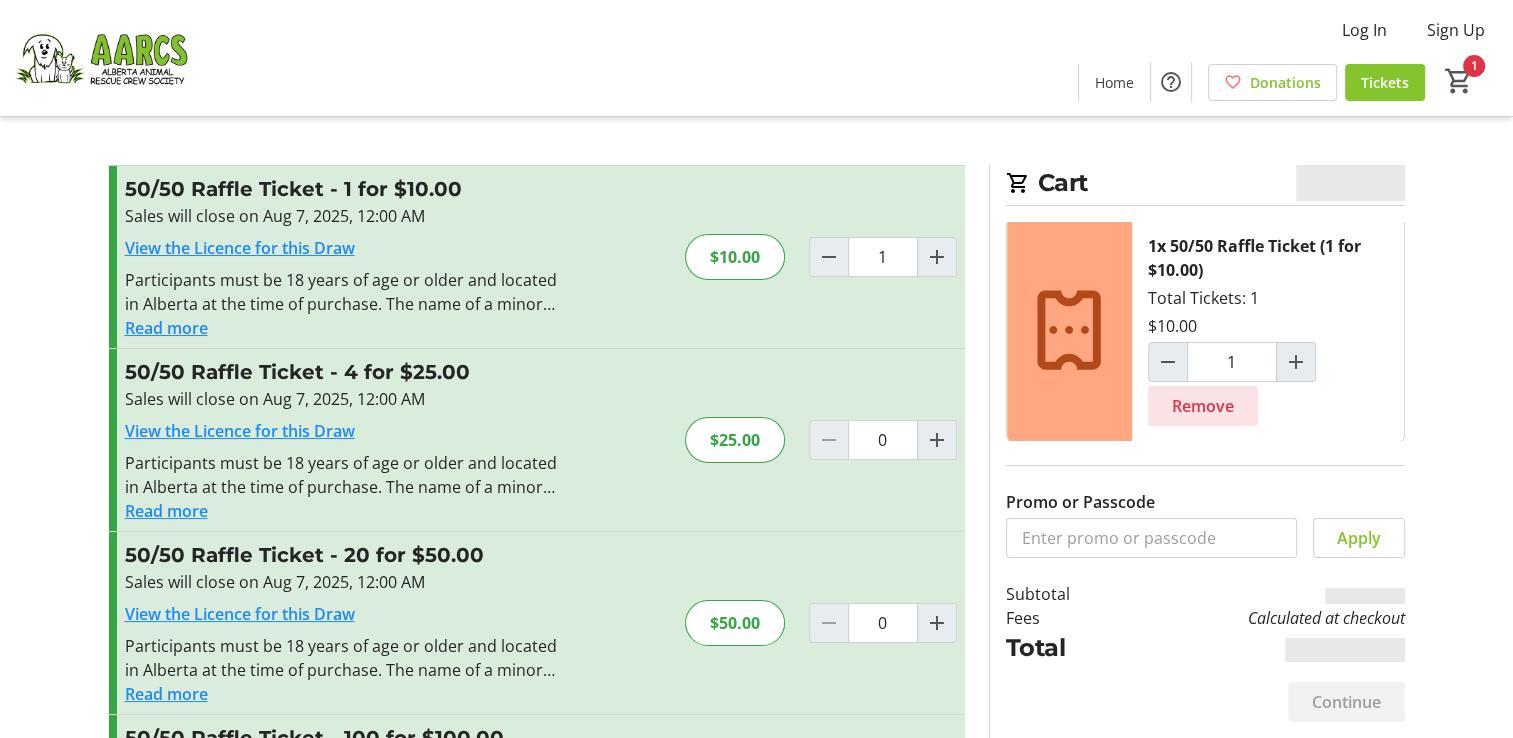 type on "0" 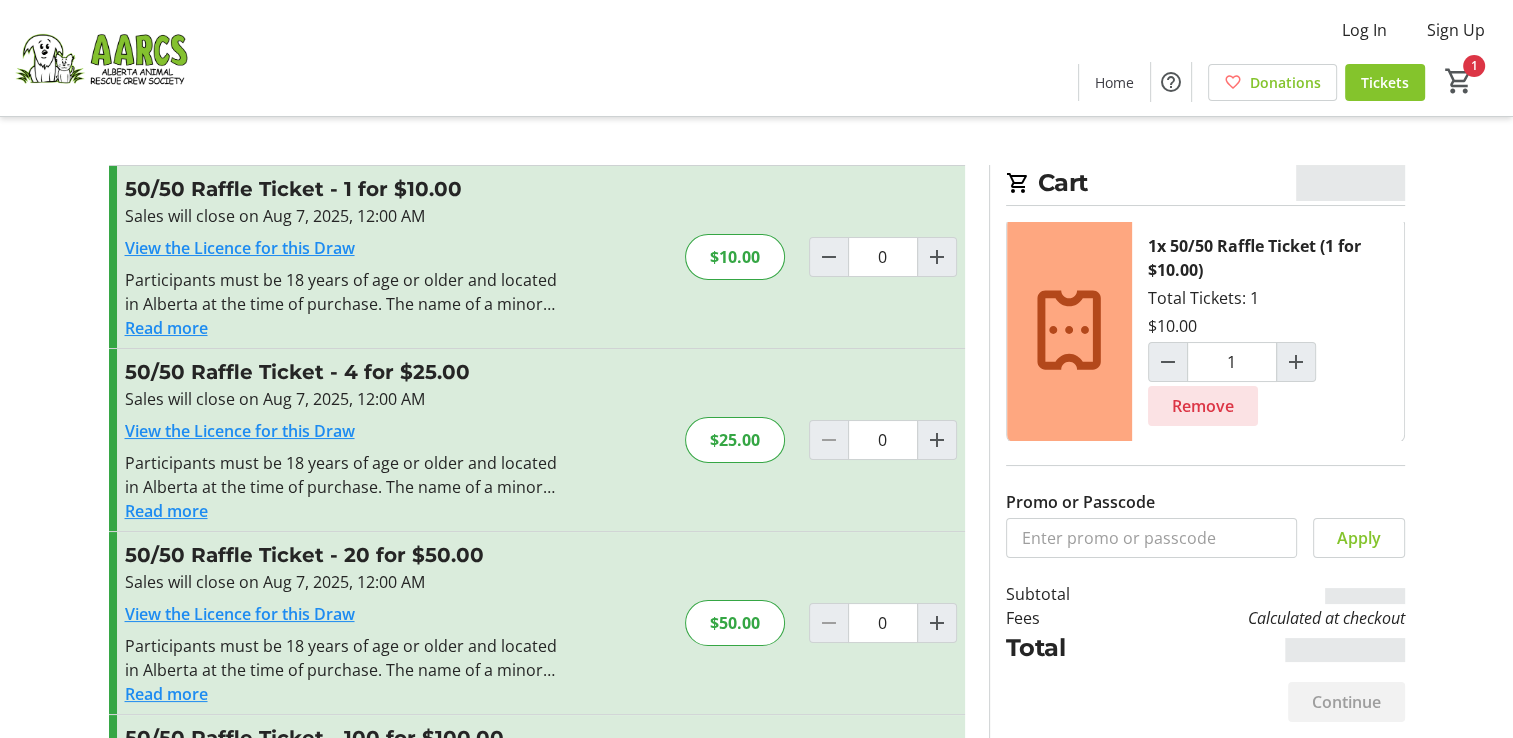 scroll, scrollTop: 0, scrollLeft: 0, axis: both 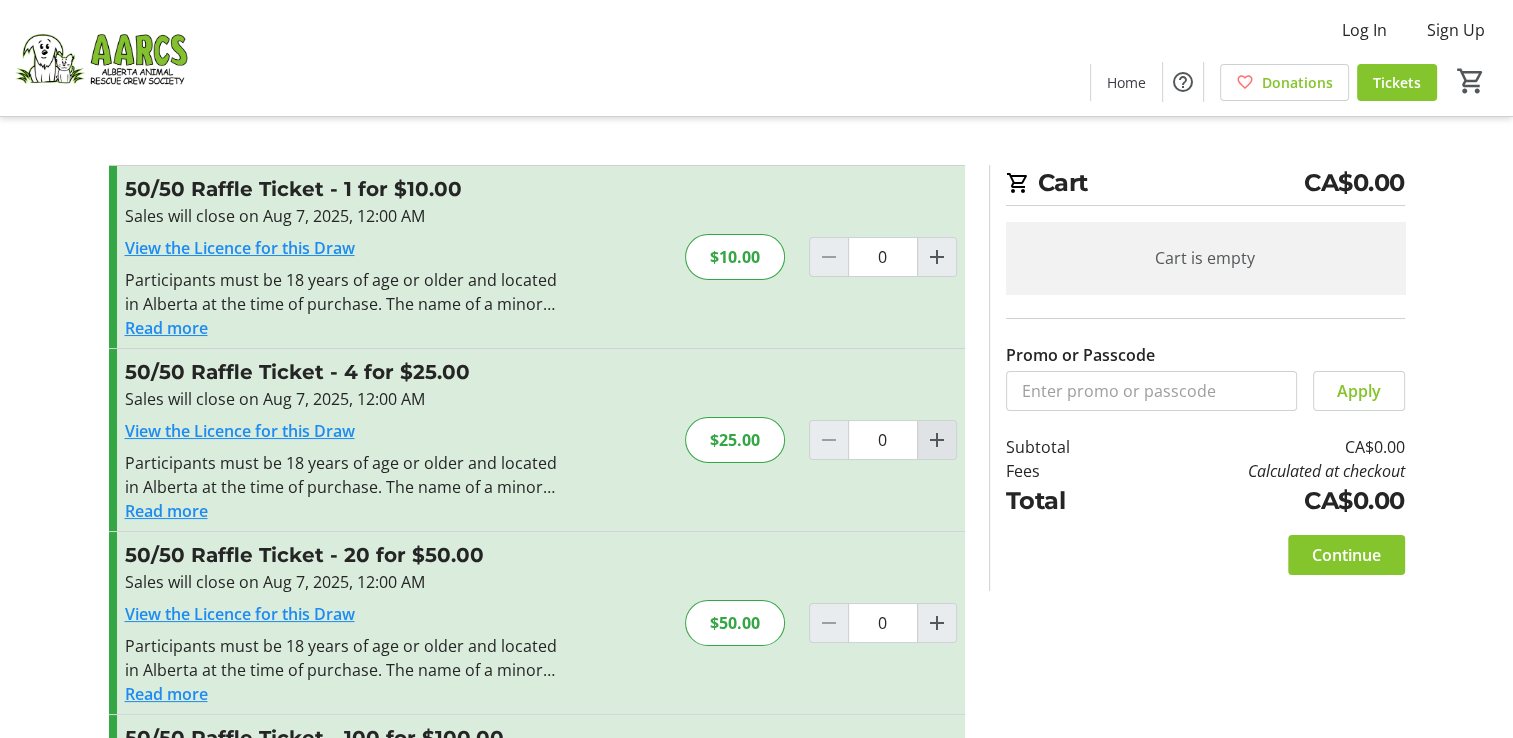 click 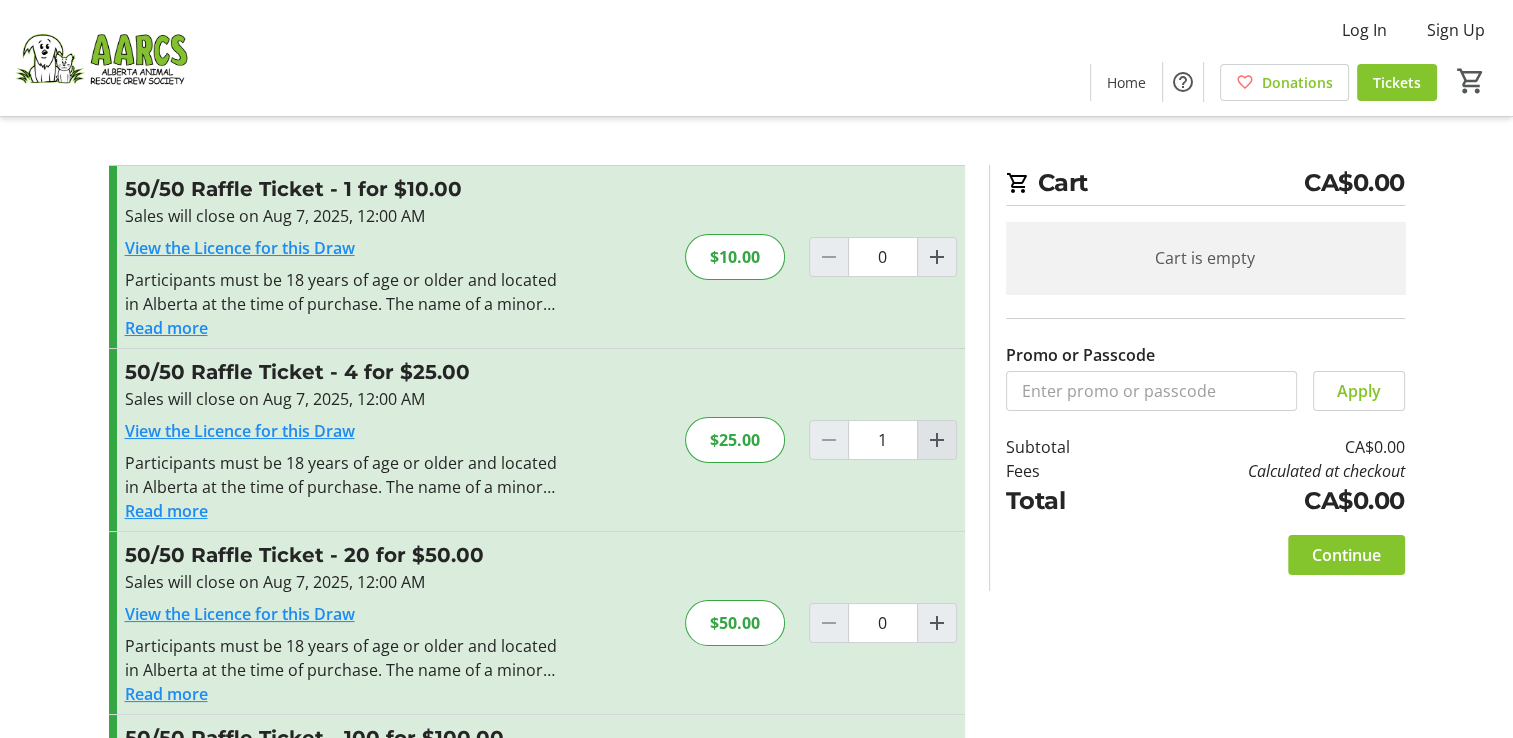 click 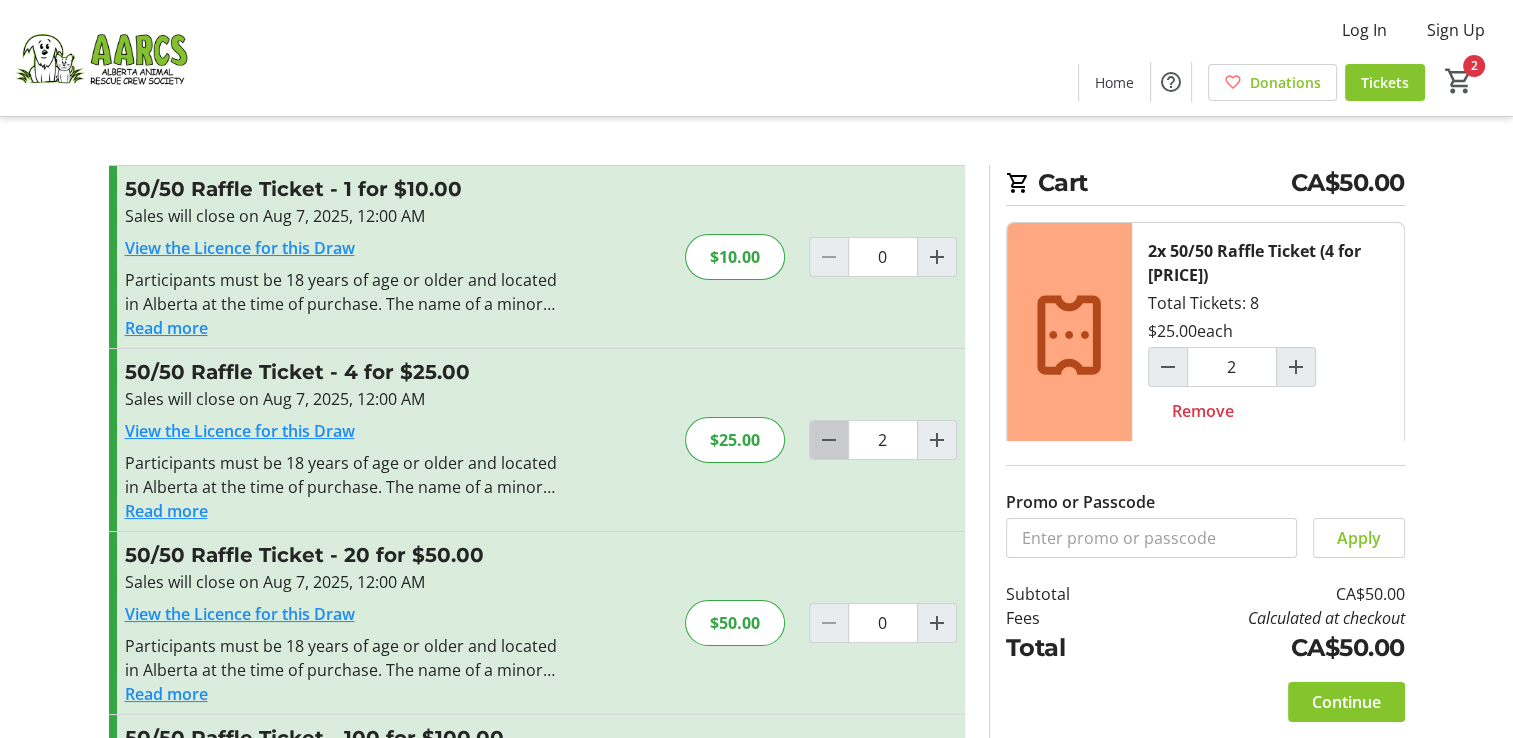 click 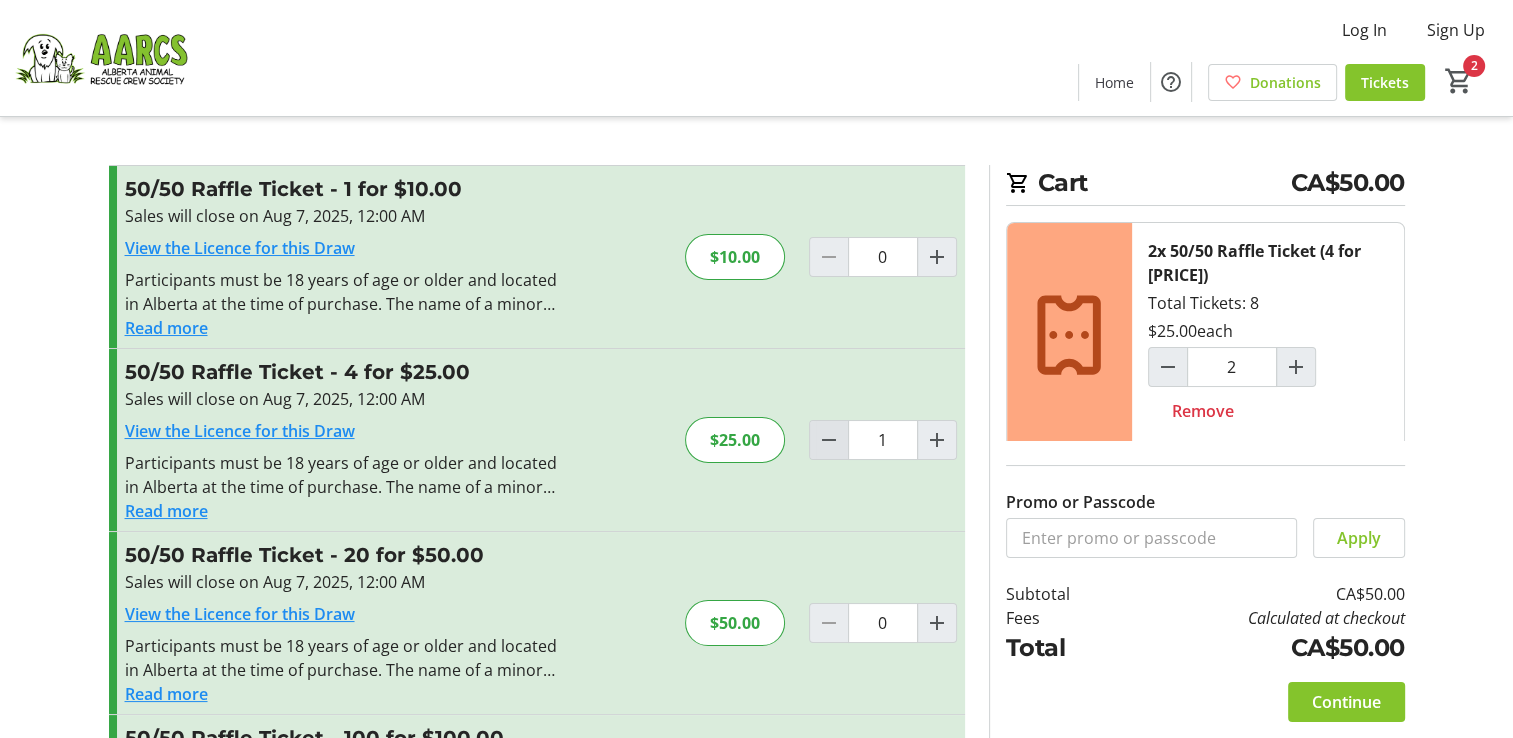 type on "1" 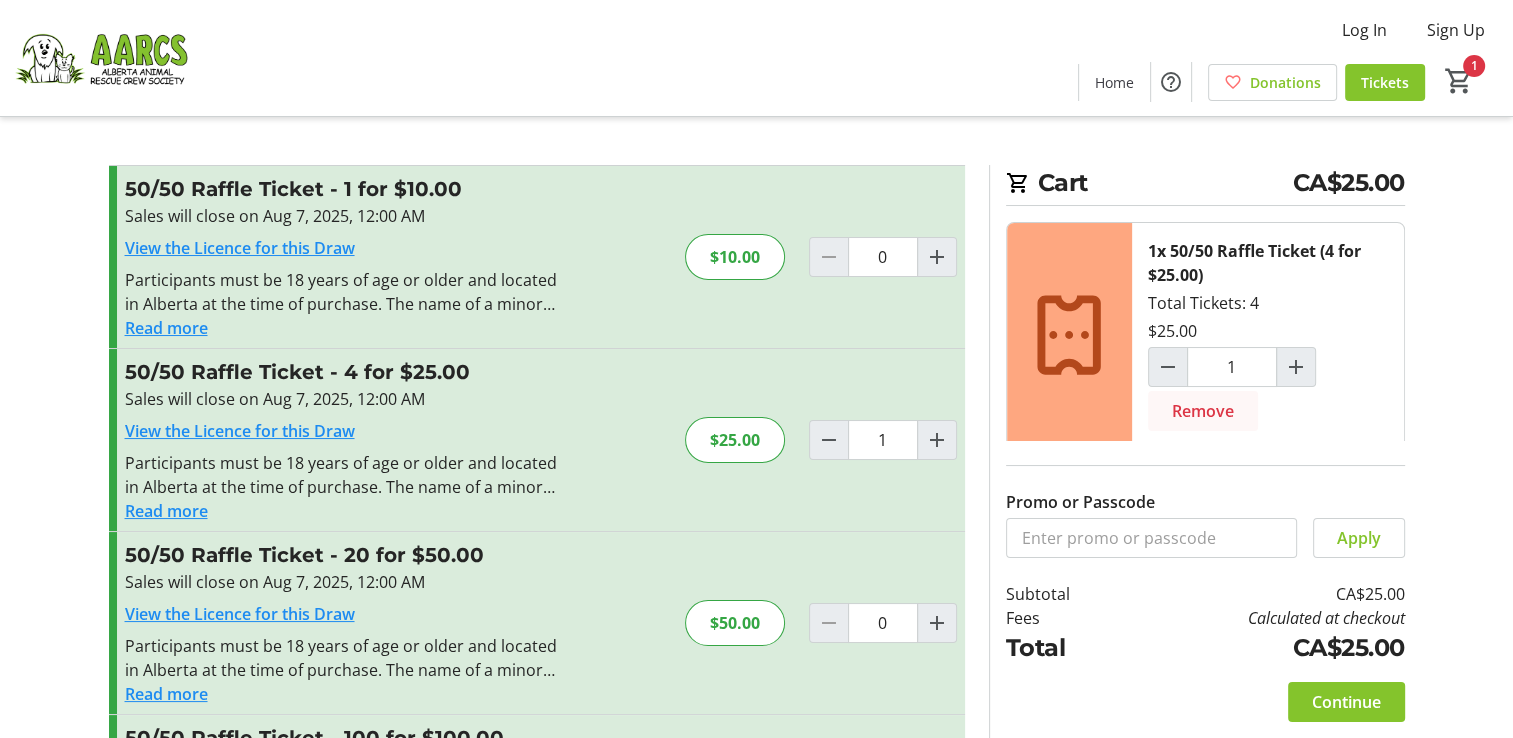 scroll, scrollTop: 0, scrollLeft: 0, axis: both 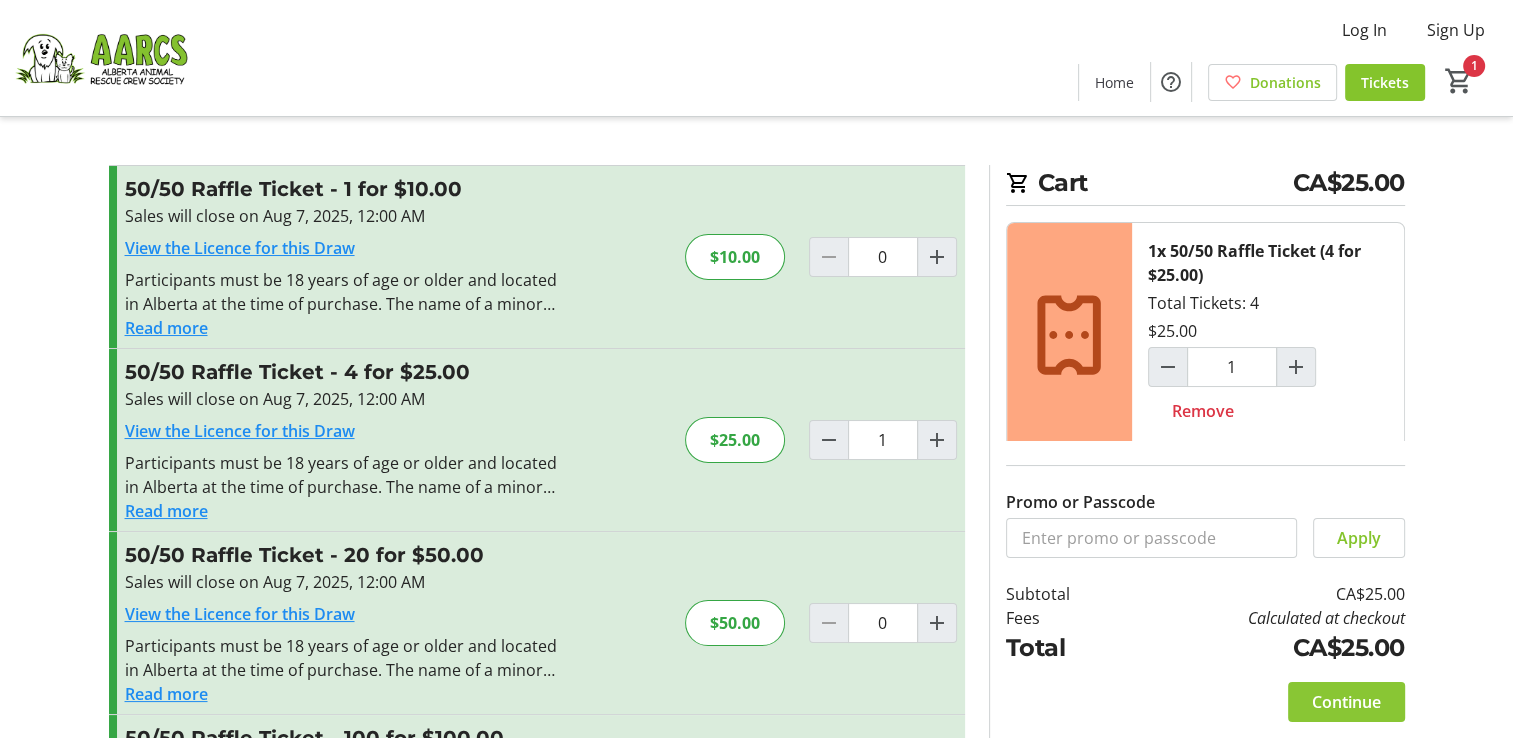 click on "Continue" 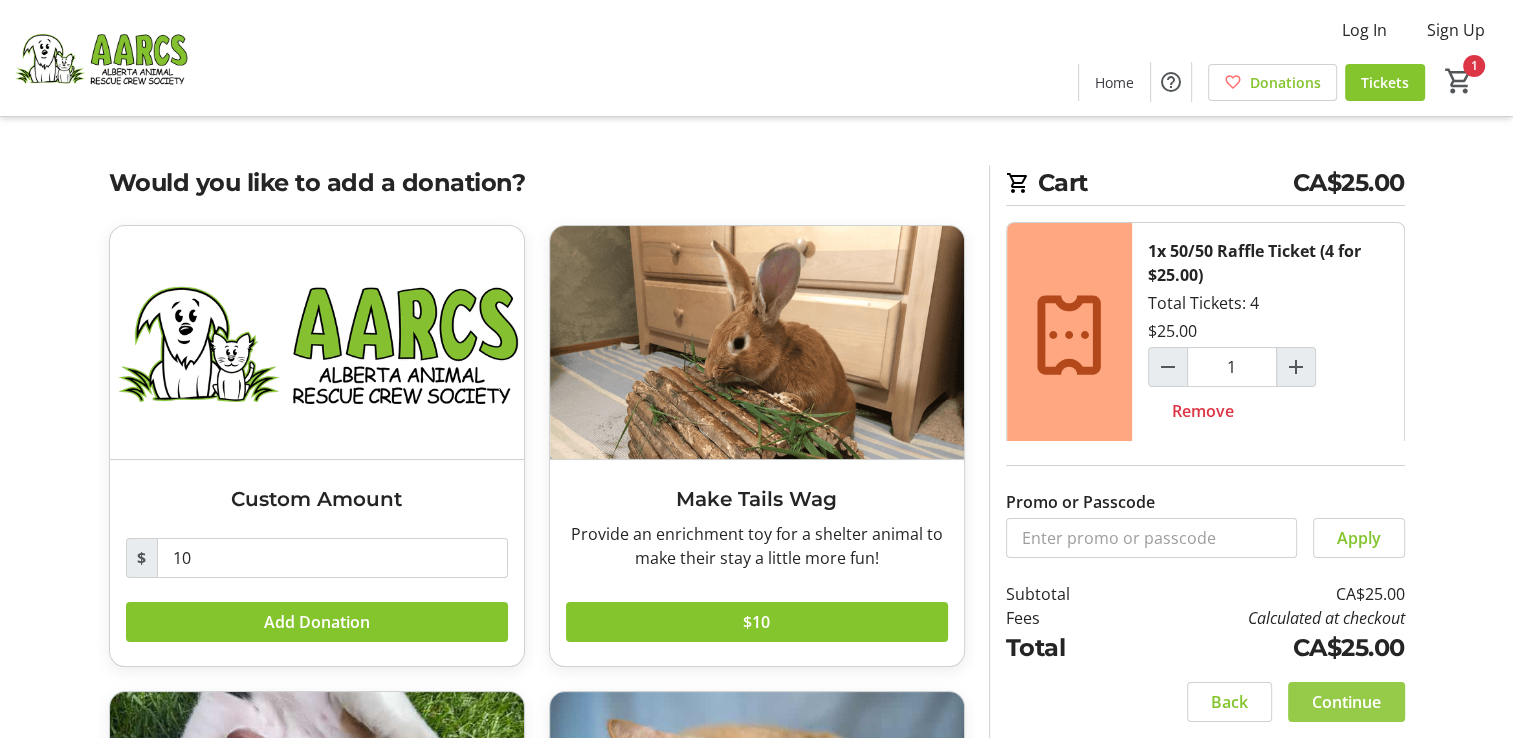 click on "Continue" 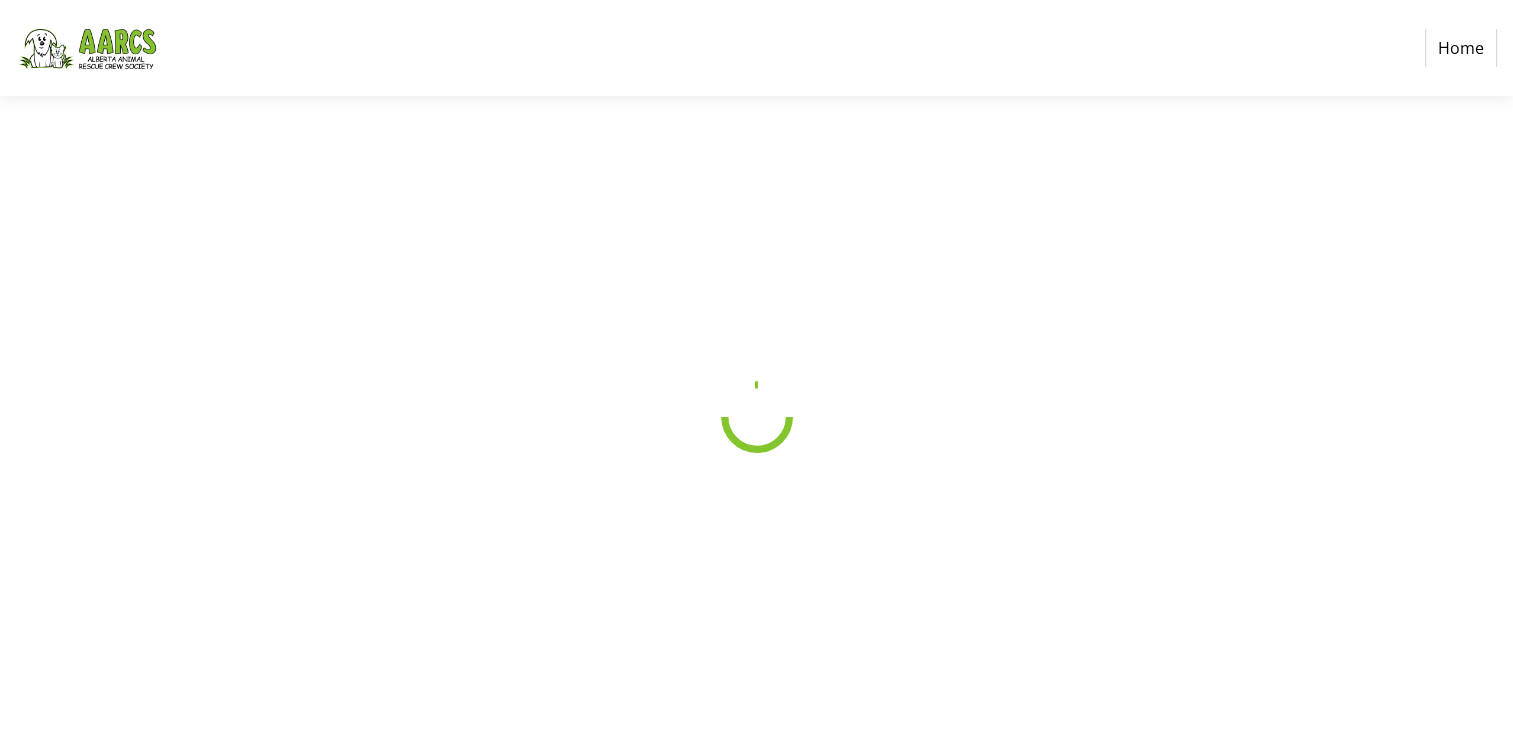 select on "CA" 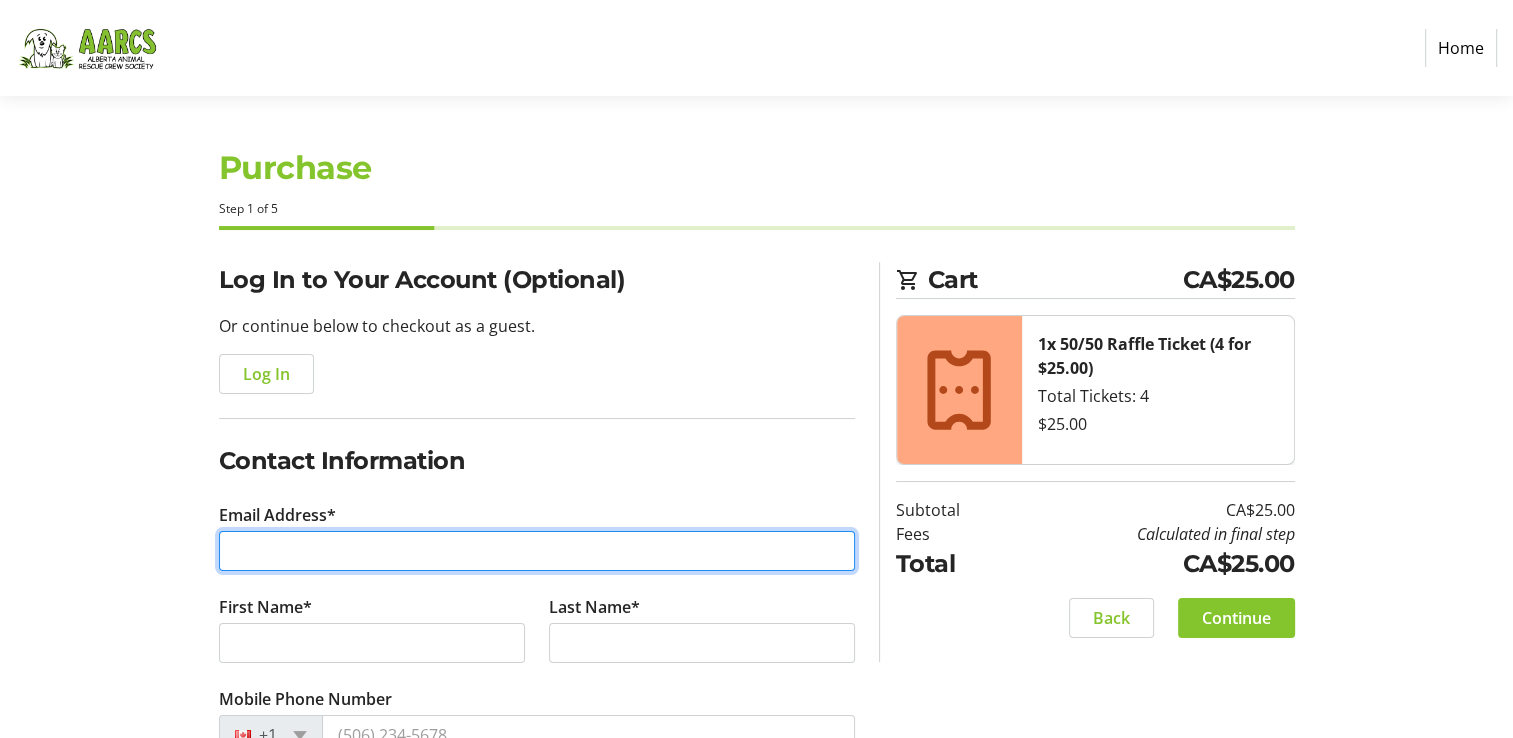 click on "Email Address*" at bounding box center (537, 551) 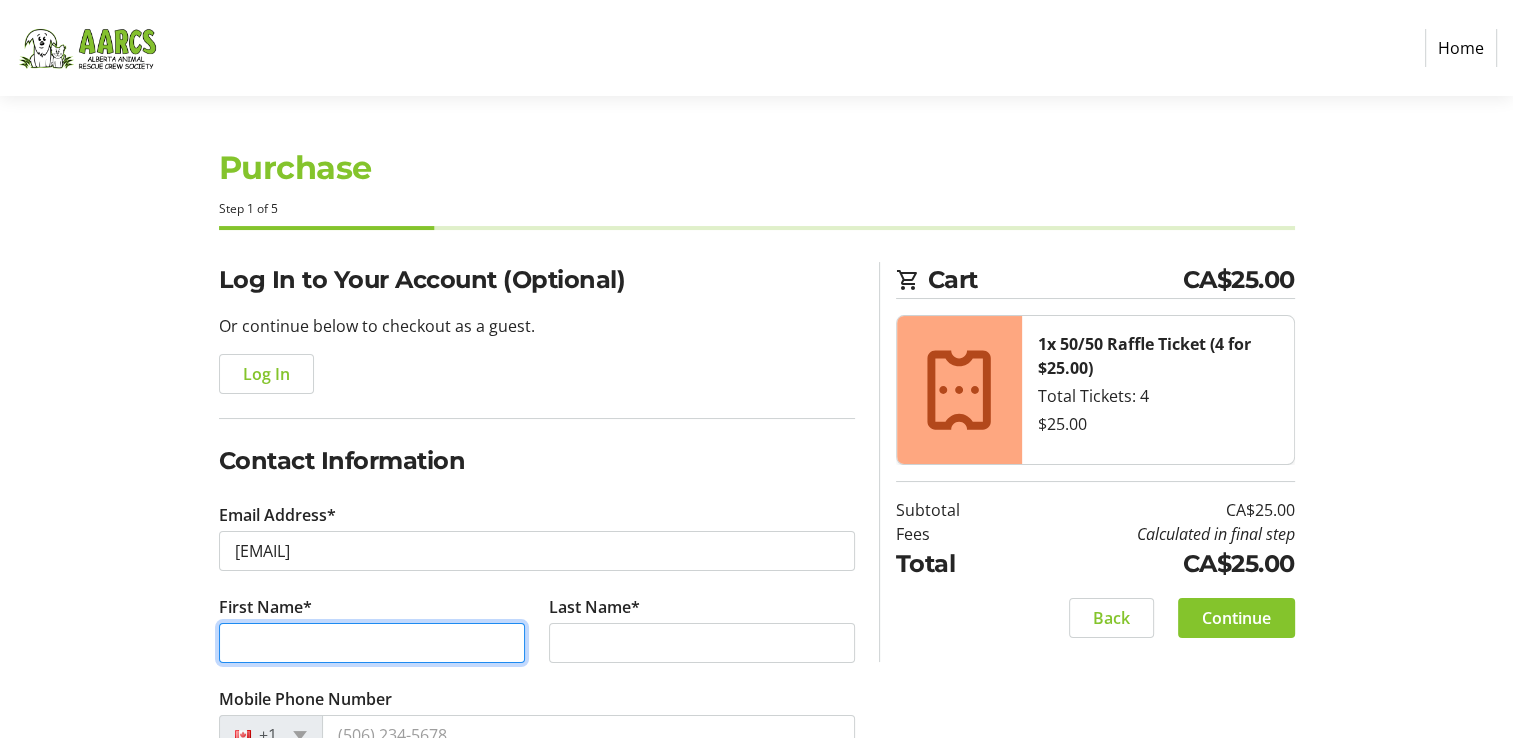 type on "[NAME]" 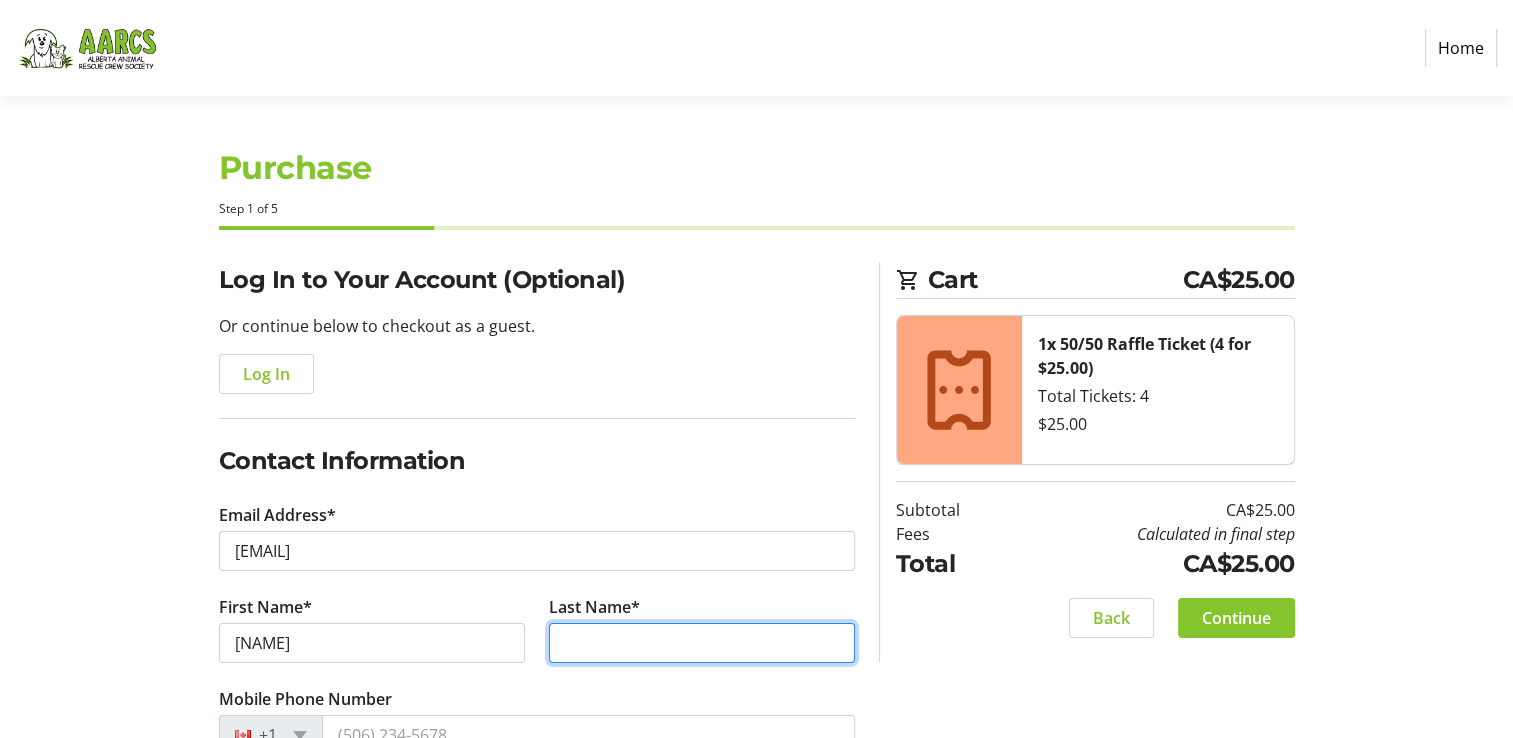 type on "[LAST]" 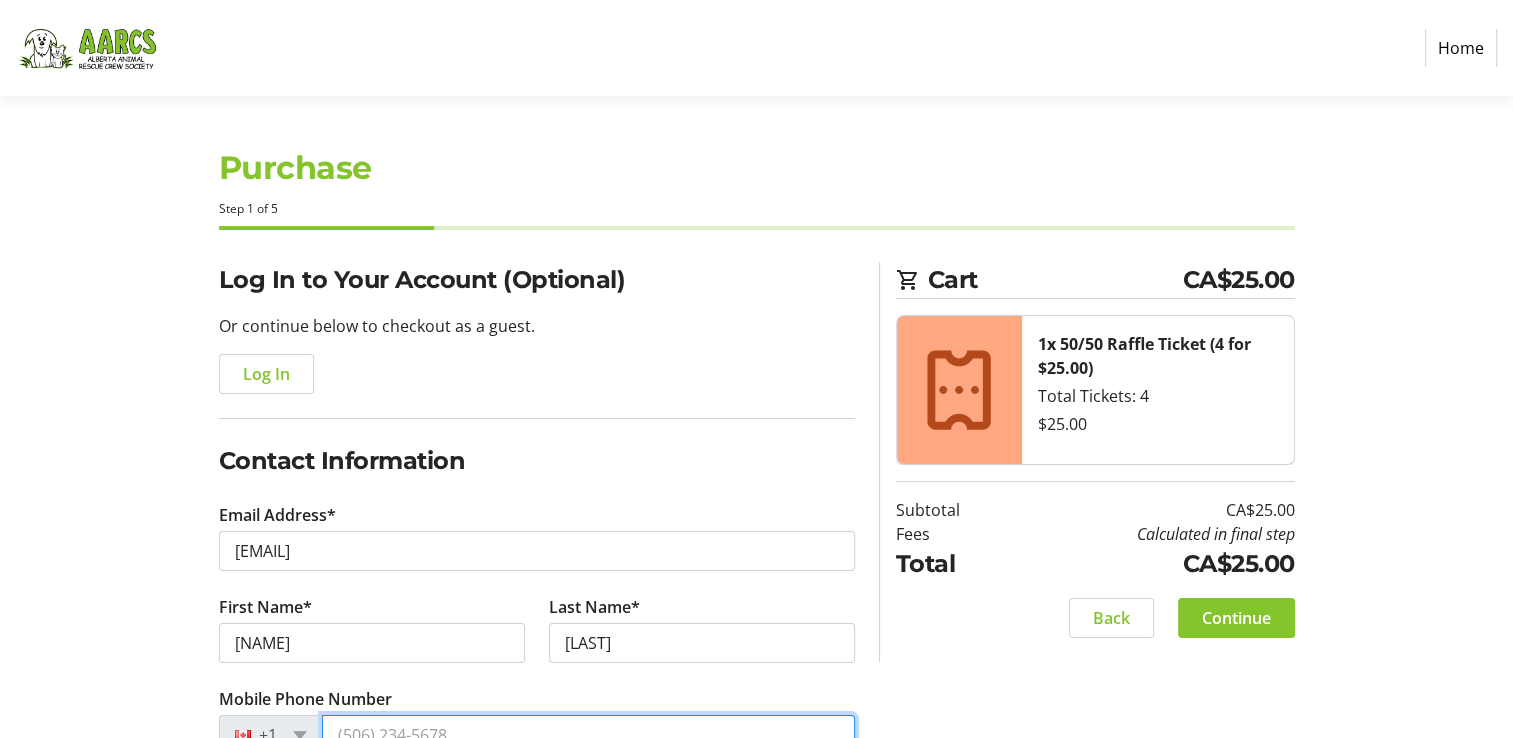 type on "[PHONE]" 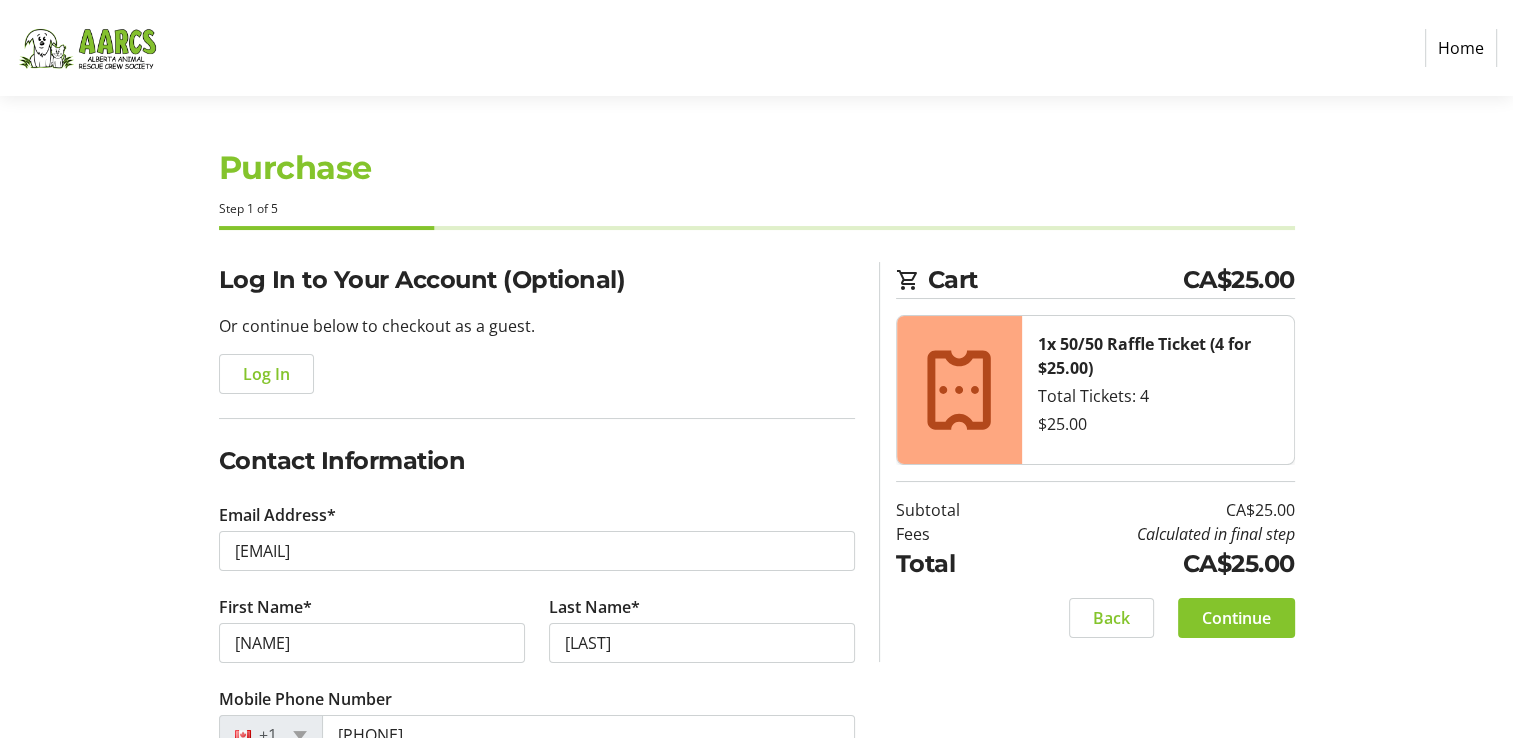 type on "[COMPANY]" 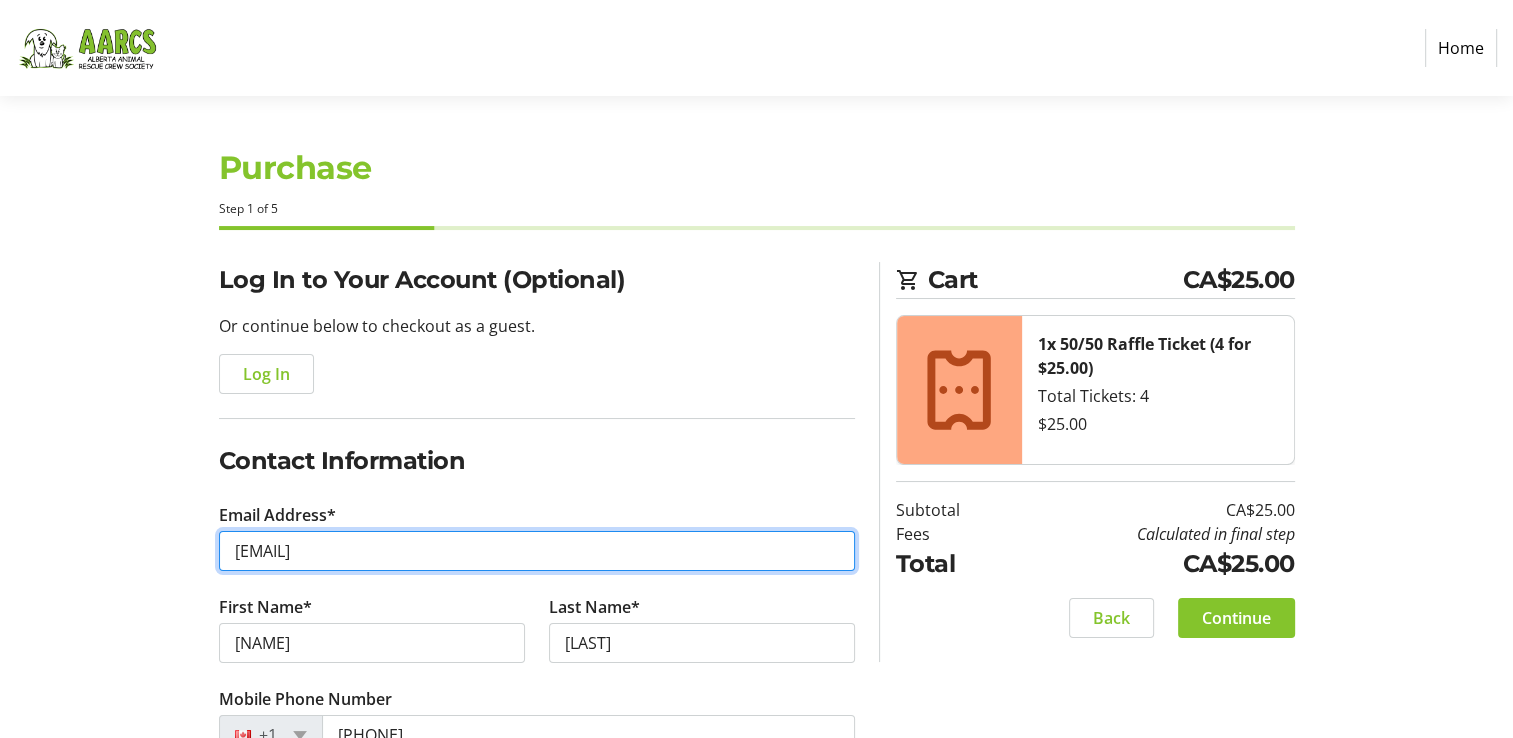 type on "[EMAIL]" 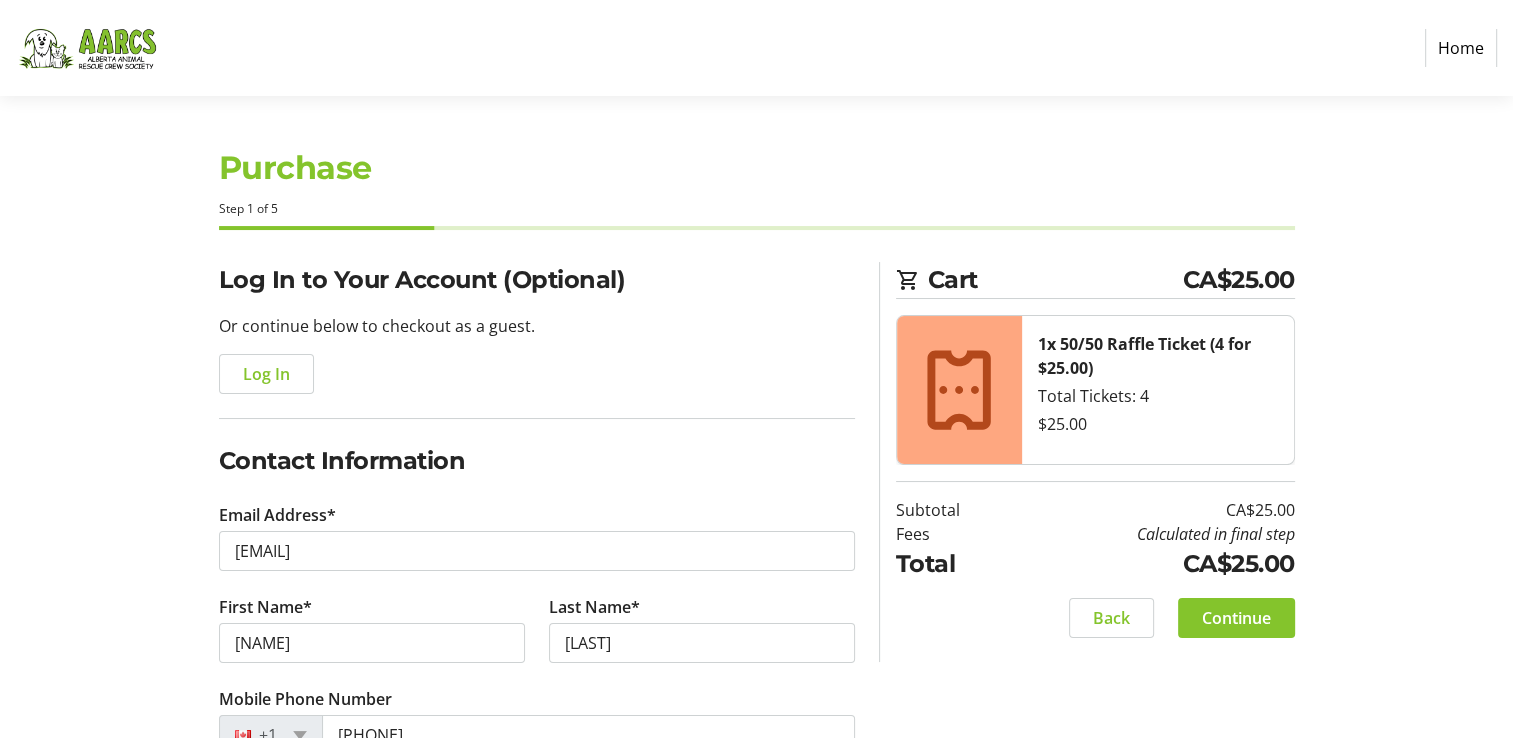 type on "[NUMBER] [STREET]" 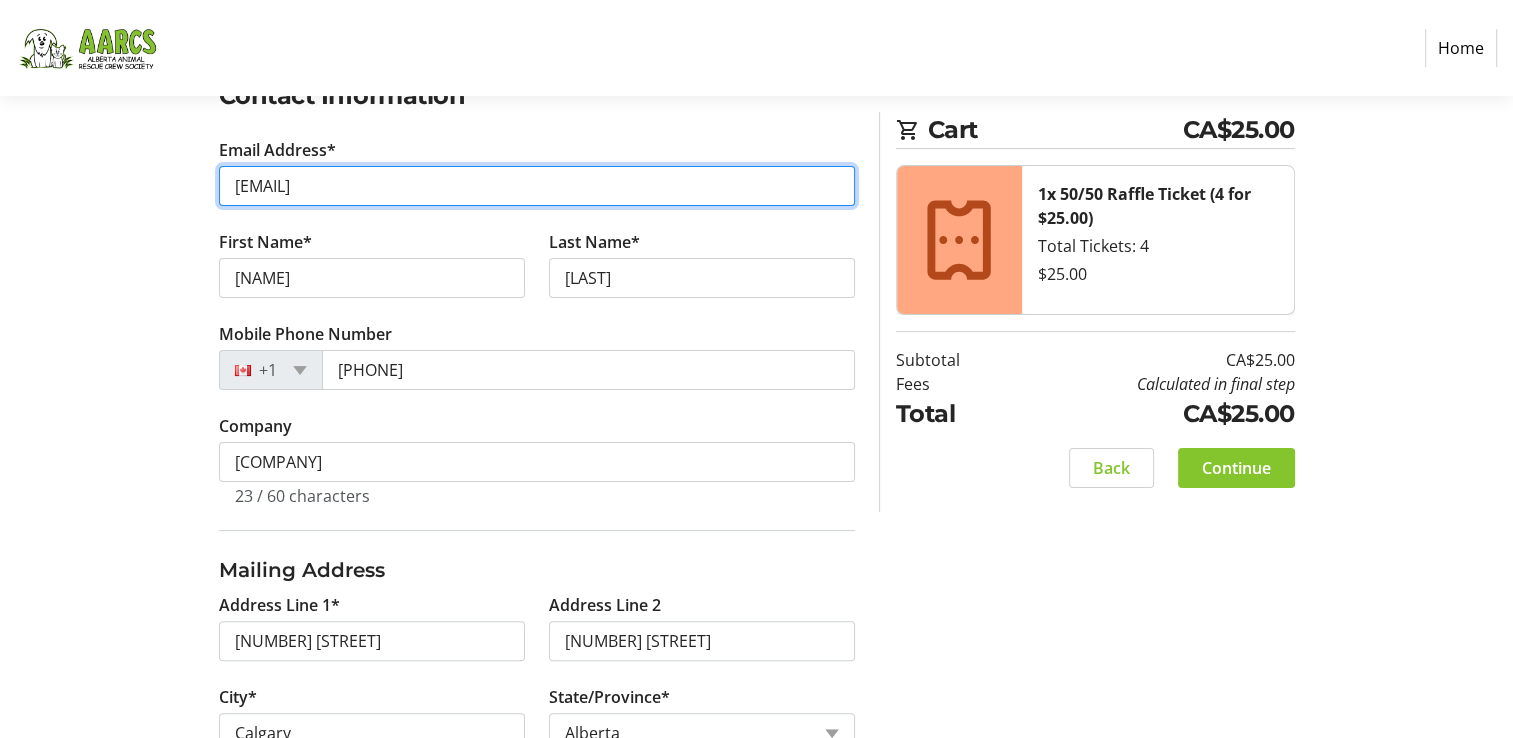 scroll, scrollTop: 400, scrollLeft: 0, axis: vertical 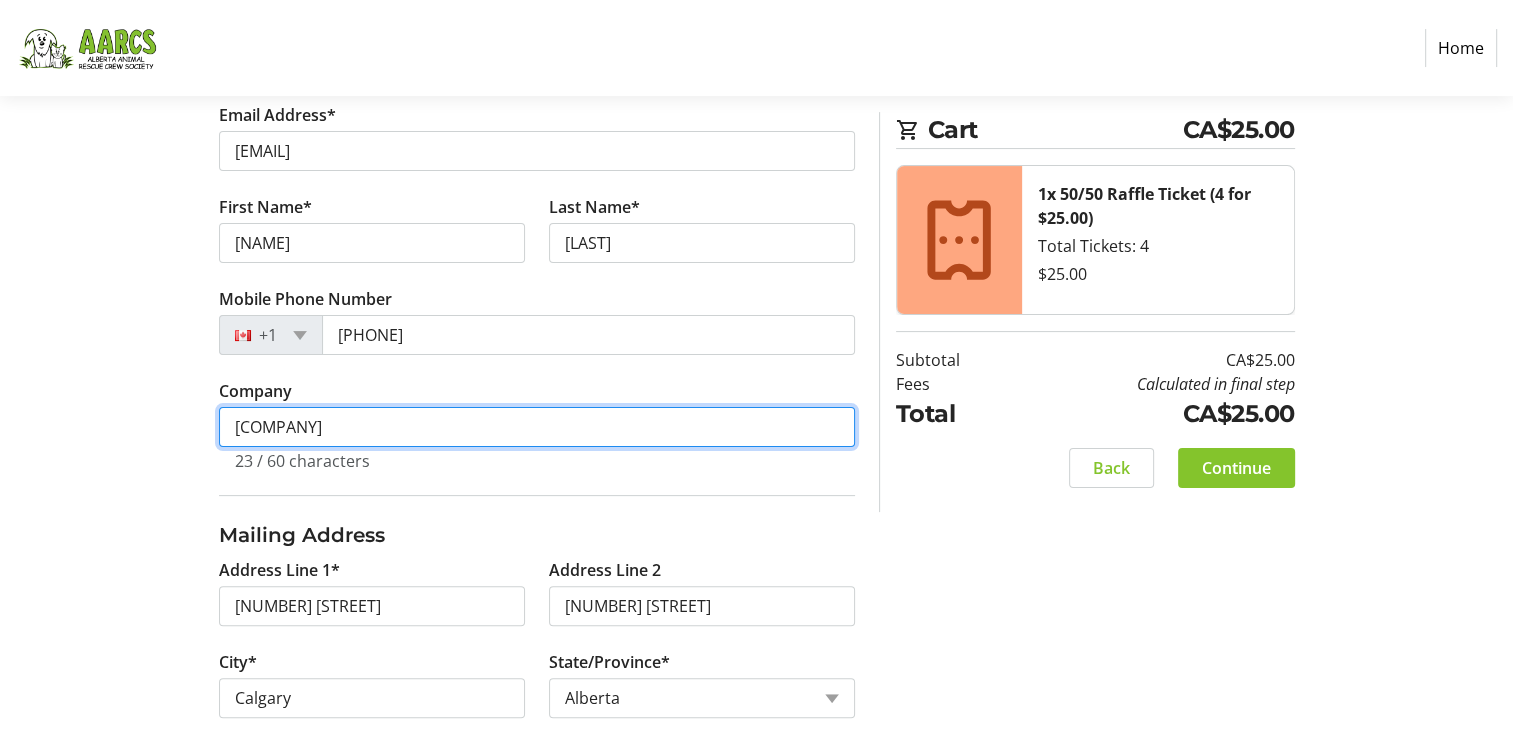 drag, startPoint x: 445, startPoint y: 426, endPoint x: 456, endPoint y: 422, distance: 11.7046995 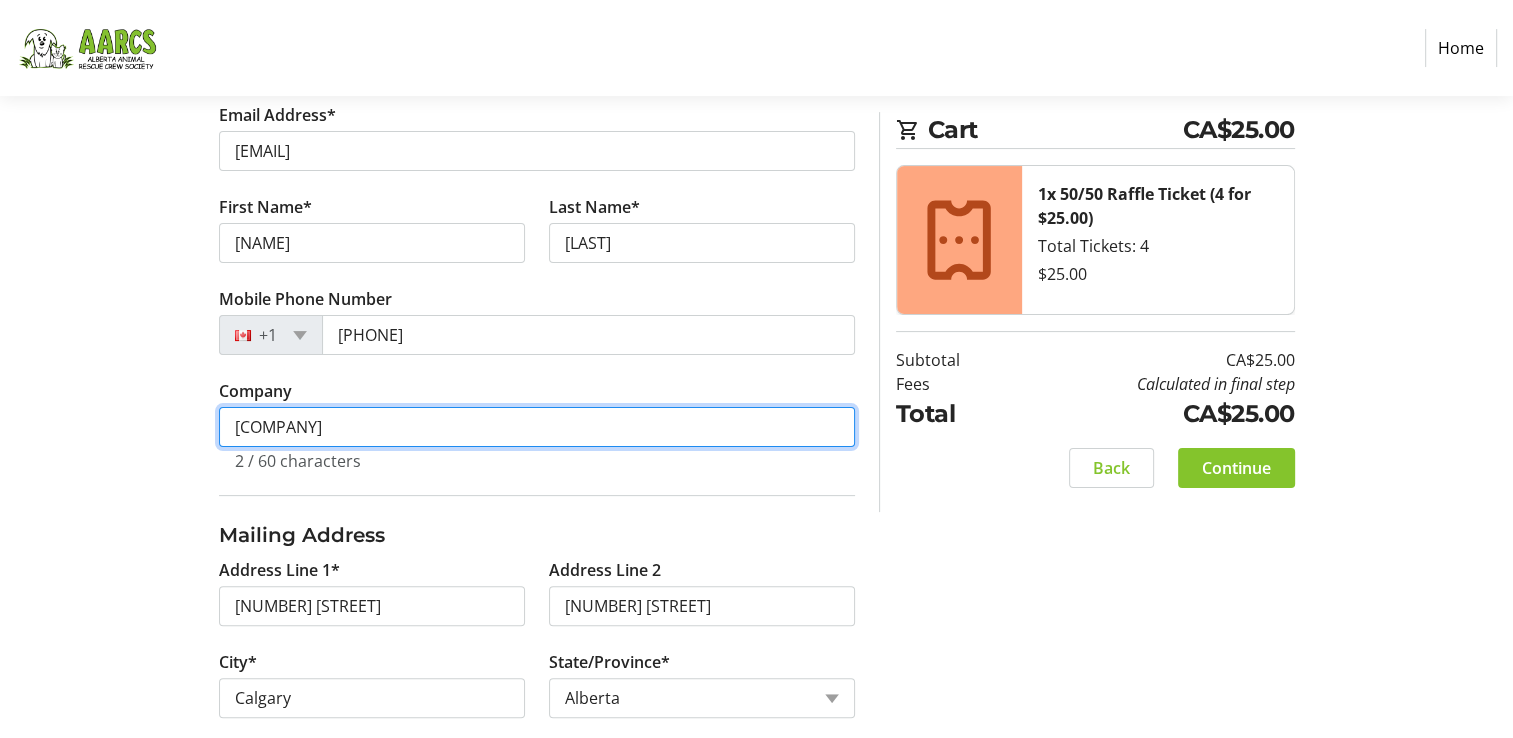 type on "M" 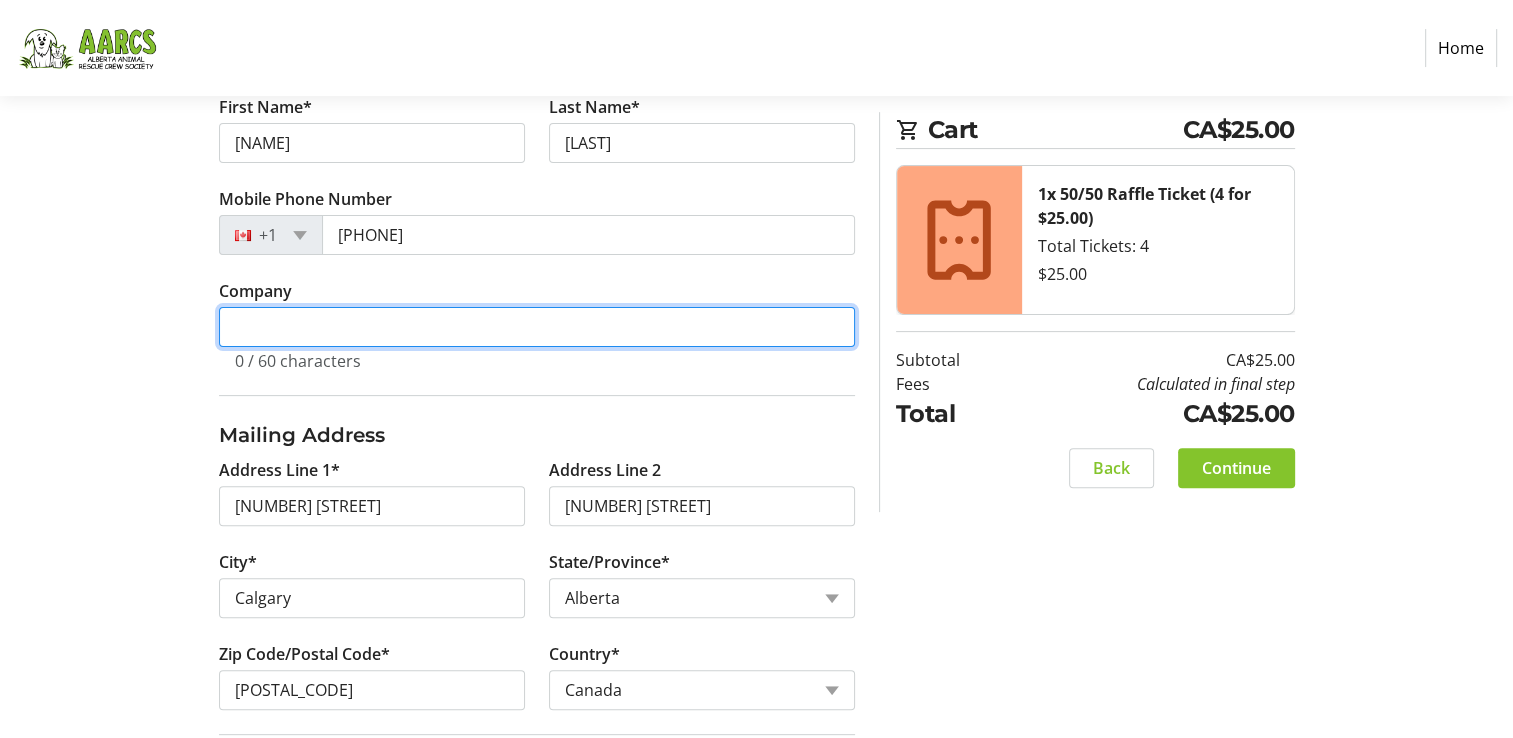 scroll, scrollTop: 600, scrollLeft: 0, axis: vertical 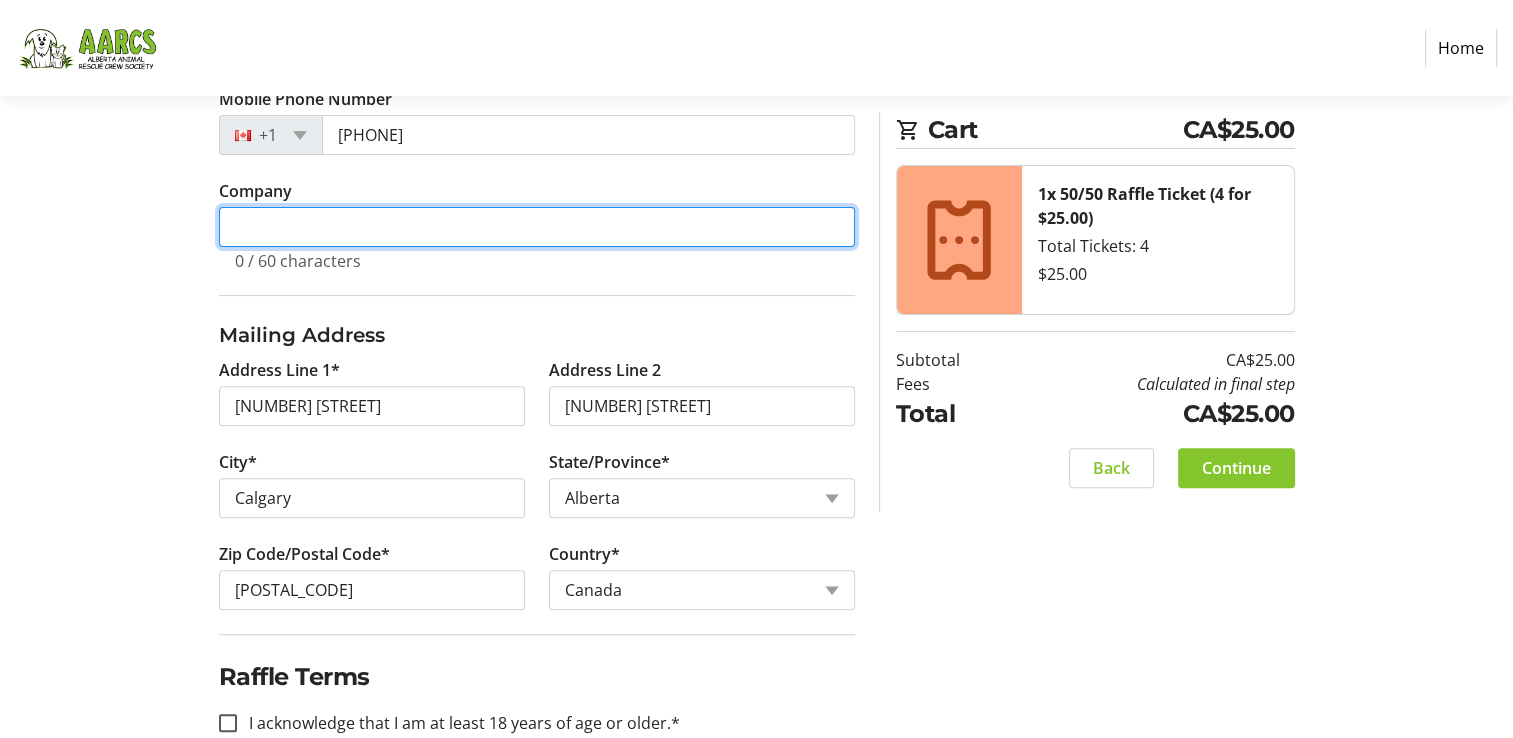 type 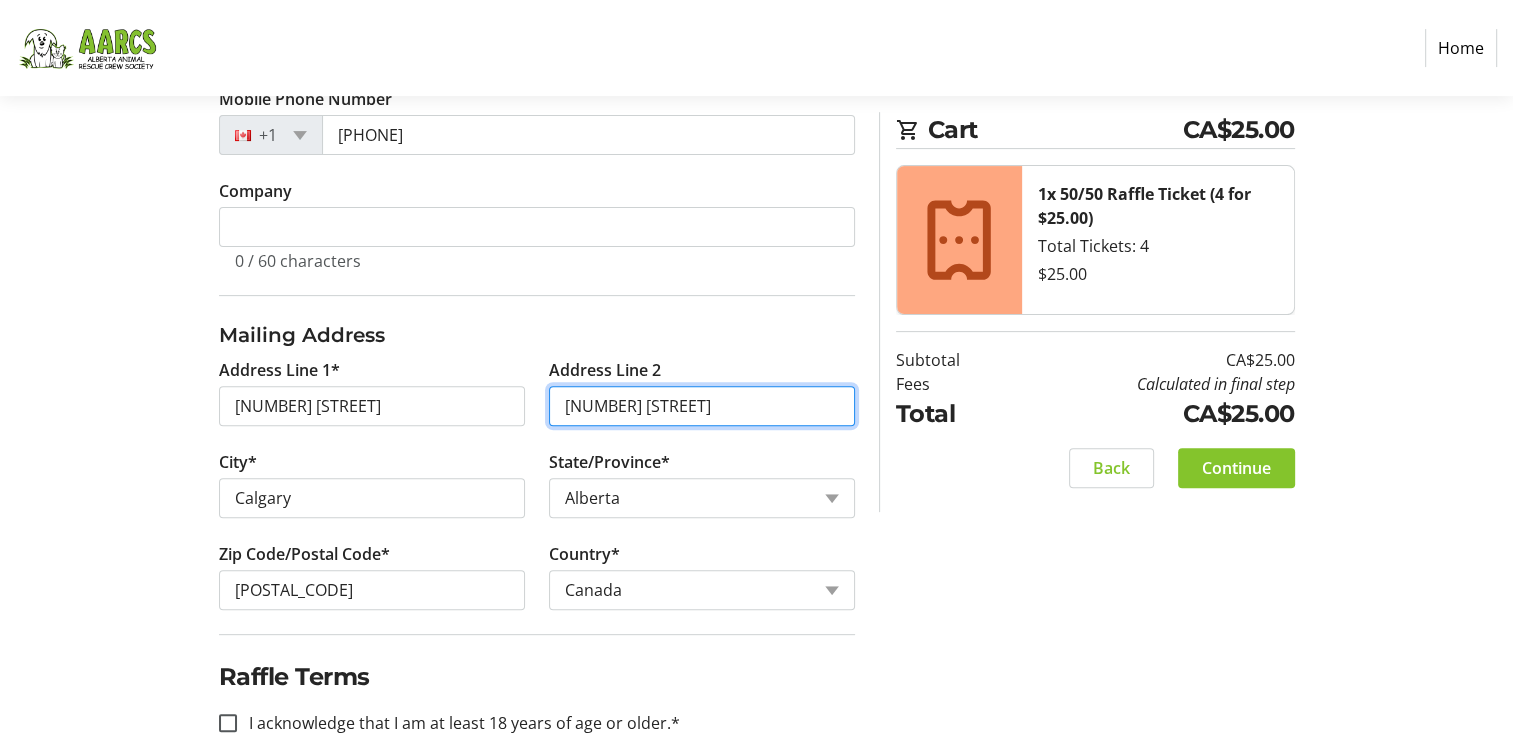 click on "[NUMBER] [STREET]" at bounding box center (702, 406) 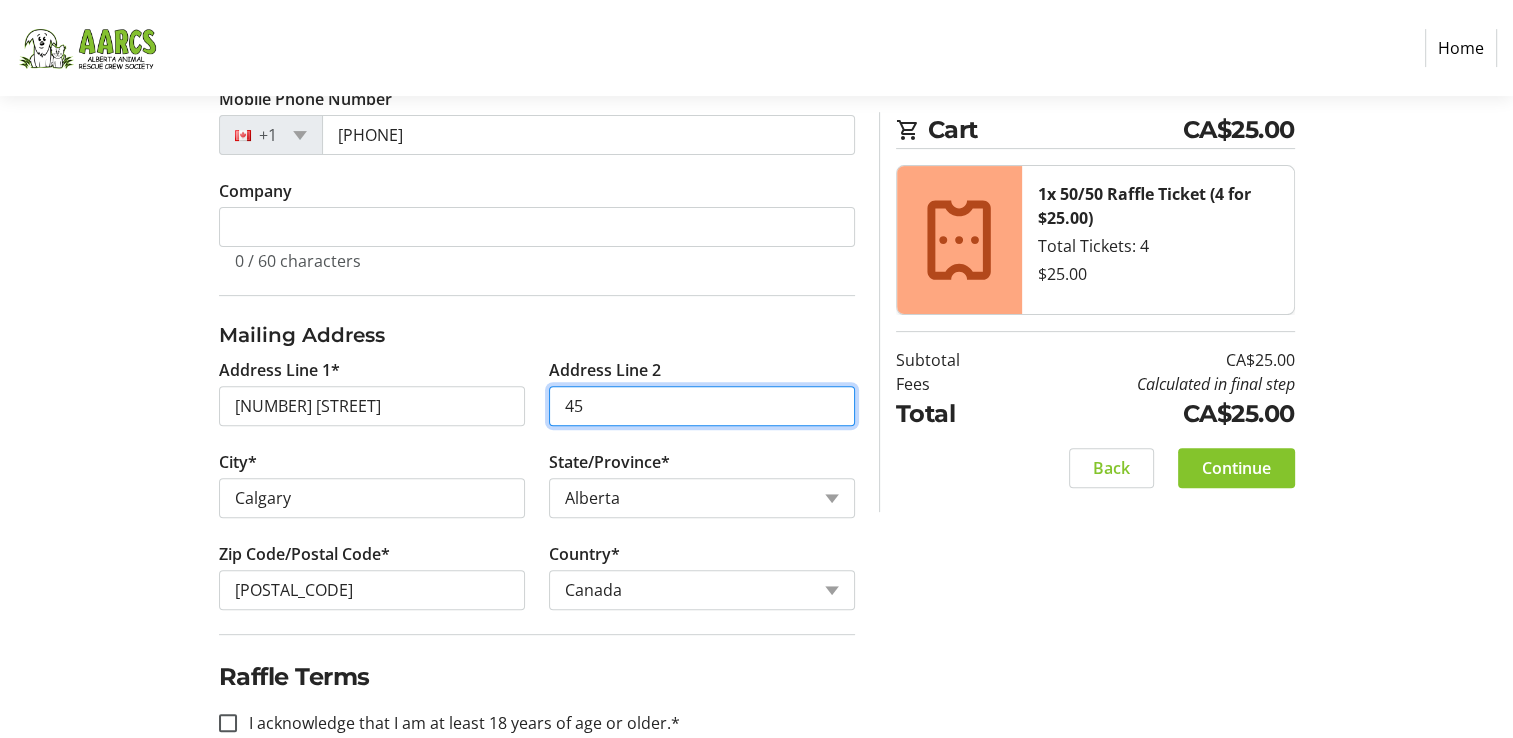 type on "4" 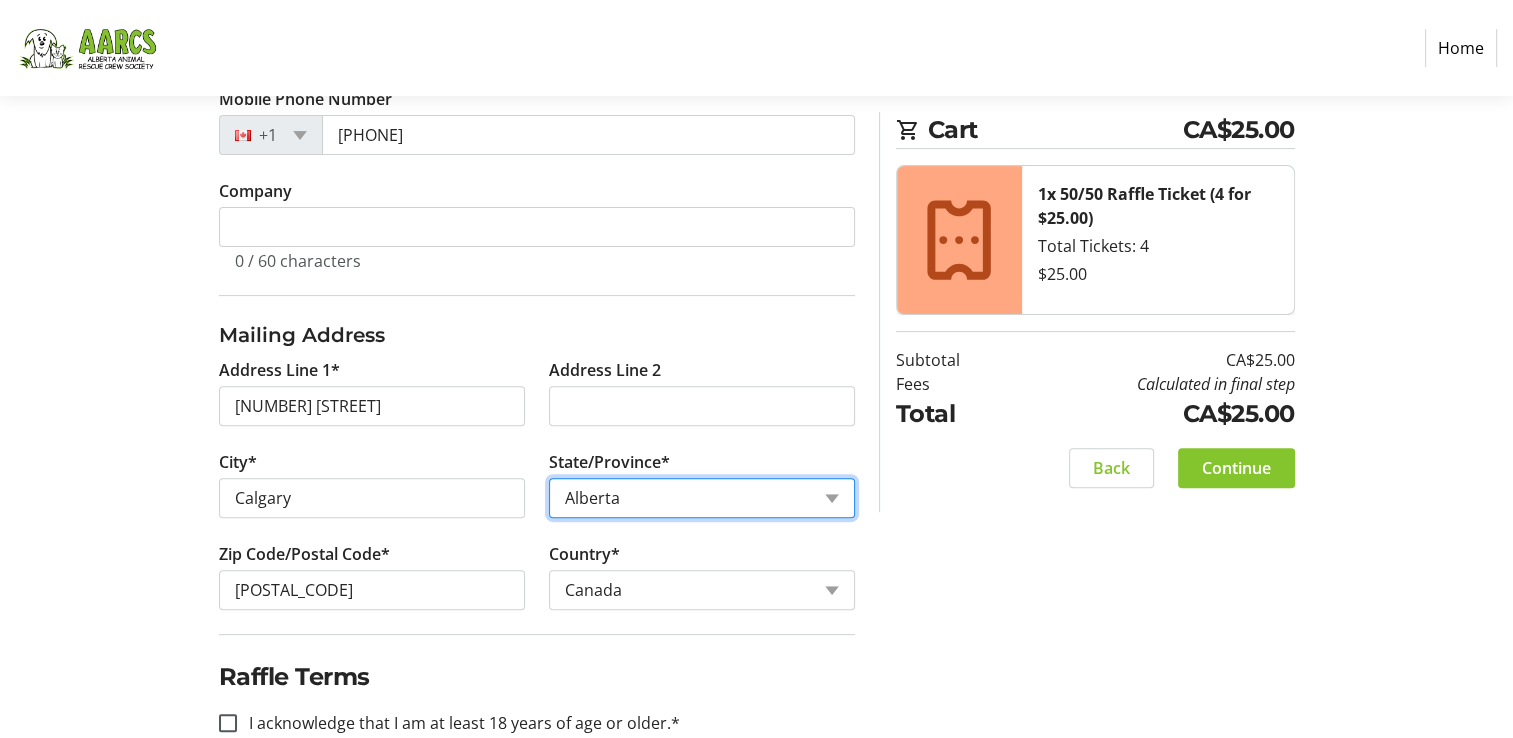 click on "State or Province  State or Province   Alberta   British Columbia   Manitoba   New Brunswick   Newfoundland and Labrador   Nova Scotia   Ontario   Prince Edward Island   Quebec   Saskatchewan   Northwest Territories   Nunavut   Yukon" at bounding box center (702, 498) 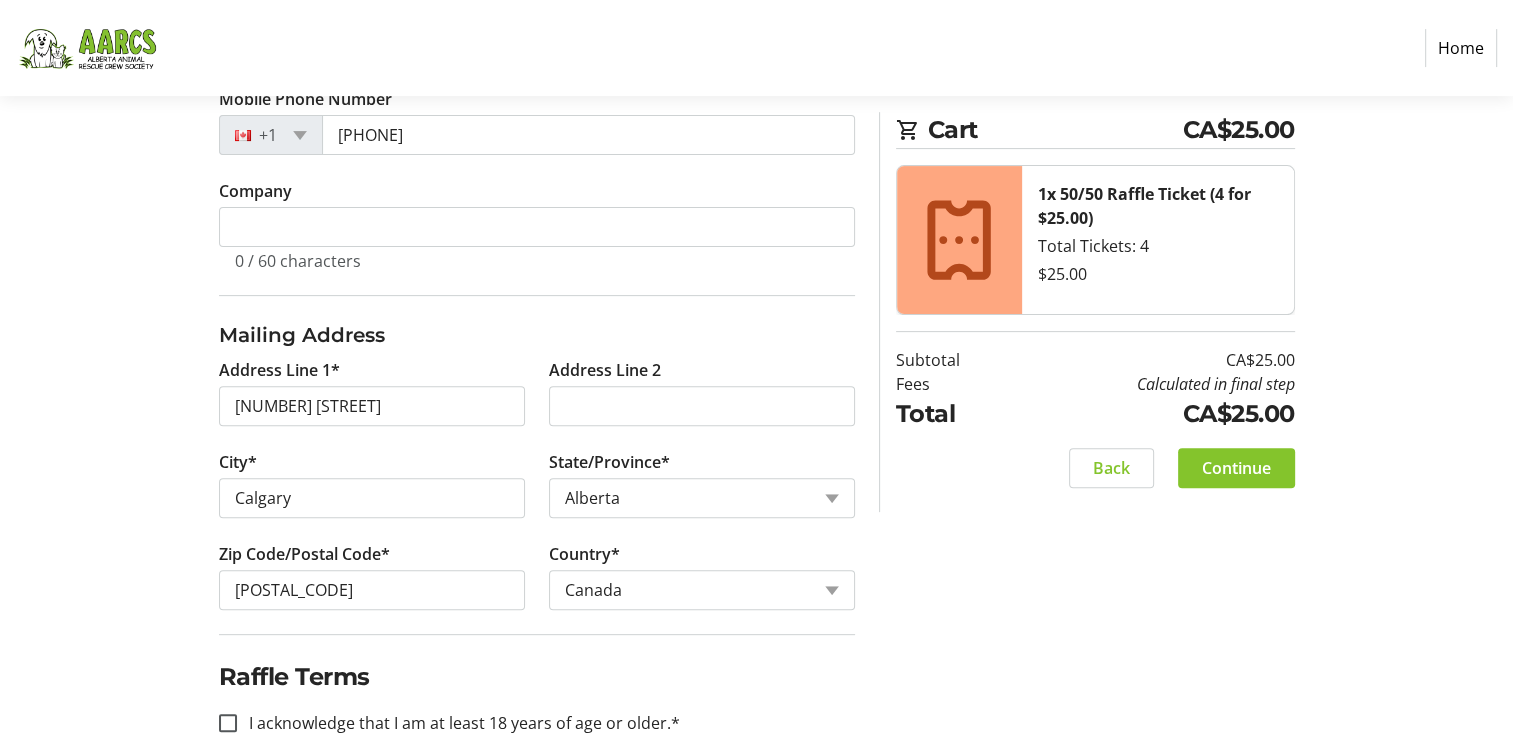 click on "State/Province*  [STATE]  [STATE]   Alberta   British Columbia   Manitoba   New Brunswick   Newfoundland and Labrador   Nova Scotia   Ontario   Prince Edward Island   Quebec   Saskatchewan   Northwest Territories   Nunavut   Yukon" 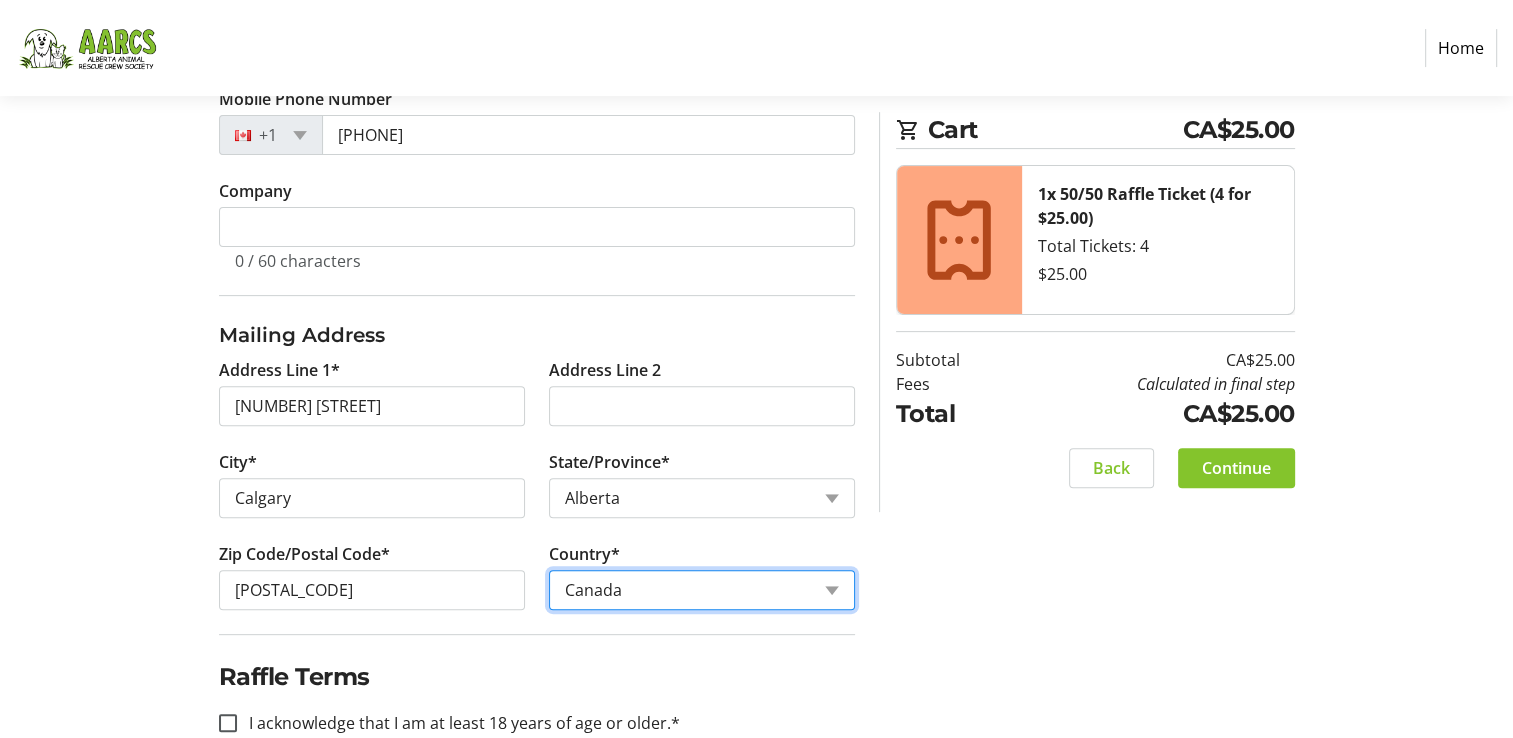 click on "Country Country  Afghanistan   Åland Islands   Albania   Algeria   American Samoa   Andorra   Angola   Anguilla   Antarctica   Antigua and Barbuda   Argentina   Armenia   Aruba   Australia   Austria   Azerbaijan   The Bahamas   Bahrain   Bangladesh   Barbados   Belarus   Belgium   Belize   Benin   Bermuda   Bhutan   Bolivia   Bonaire   Bosnia and Herzegovina   Botswana   Bouvet Island   Brazil   British Indian Ocean Territory   United States Minor Outlying Islands   Virgin Islands (British)   Virgin Islands (U.S.)   Brunei   Bulgaria   Burkina Faso   Burundi   Cambodia   Cameroon   Canada   Cape Verde   Cayman Islands   Central African Republic   Chad   Chile   China   Christmas Island   Cocos (Keeling) Islands   Colombia   Comoros   Republic of the Congo   Democratic Republic of the Congo   Cook Islands   Costa Rica   Croatia   Cuba   Curaçao   Cyprus   Czech Republic   Denmark   Djibouti   Dominica   Dominican Republic   Ecuador   Egypt   El Salvador   Equatorial Guinea   Eritrea   Estonia   Ethiopia" at bounding box center (702, 590) 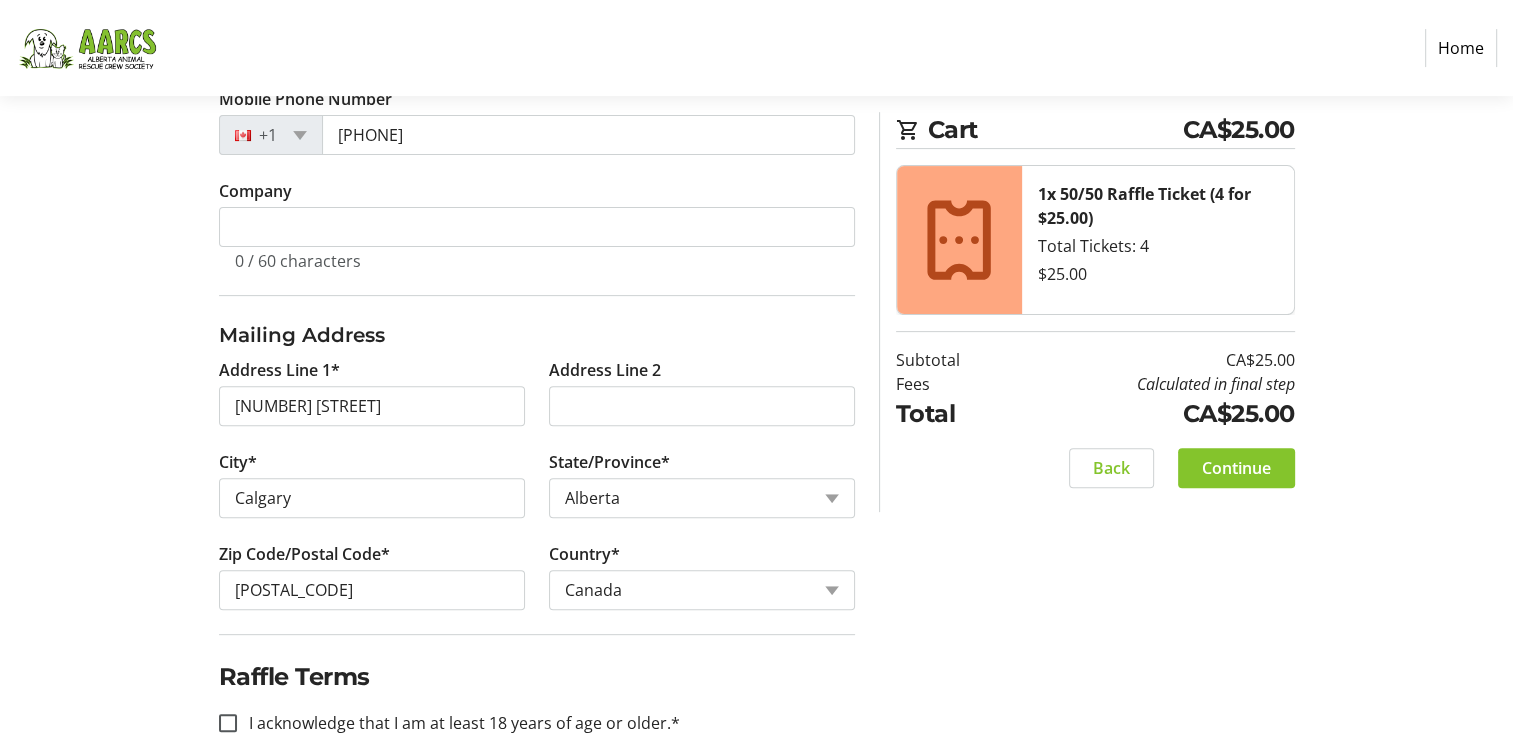 click on "Address Line 1*  [NUMBER] [STREET]" 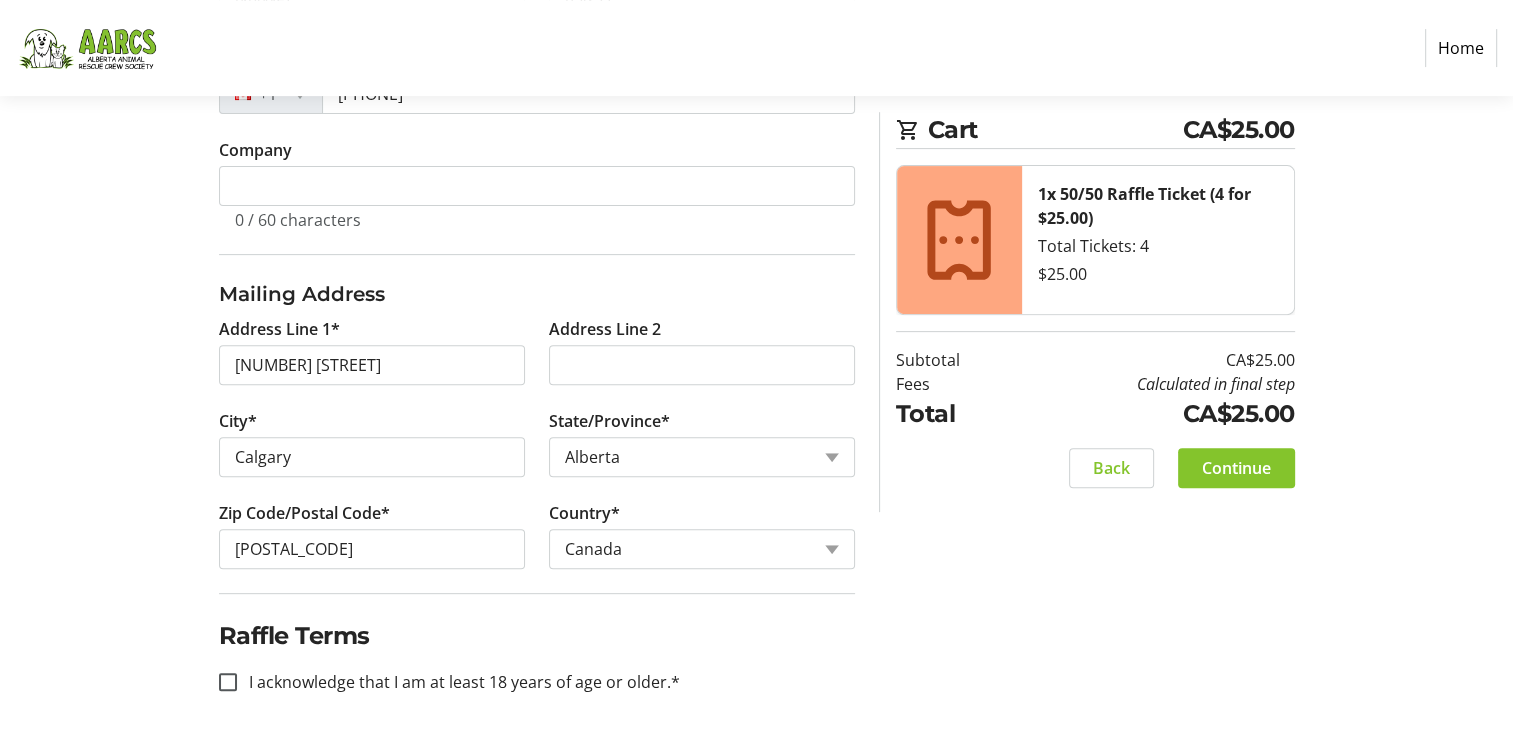 scroll, scrollTop: 541, scrollLeft: 0, axis: vertical 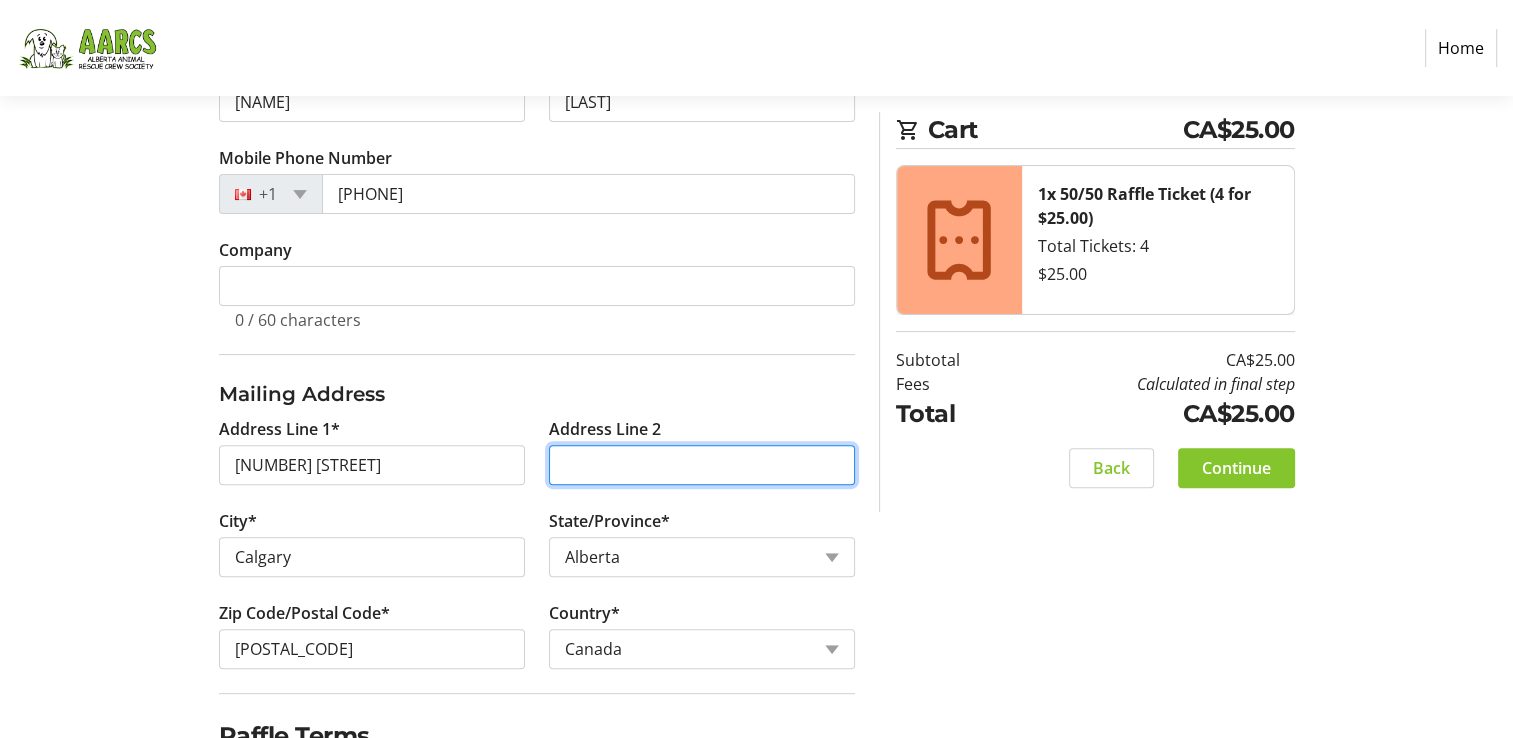 click on "Address Line 2" at bounding box center [702, 465] 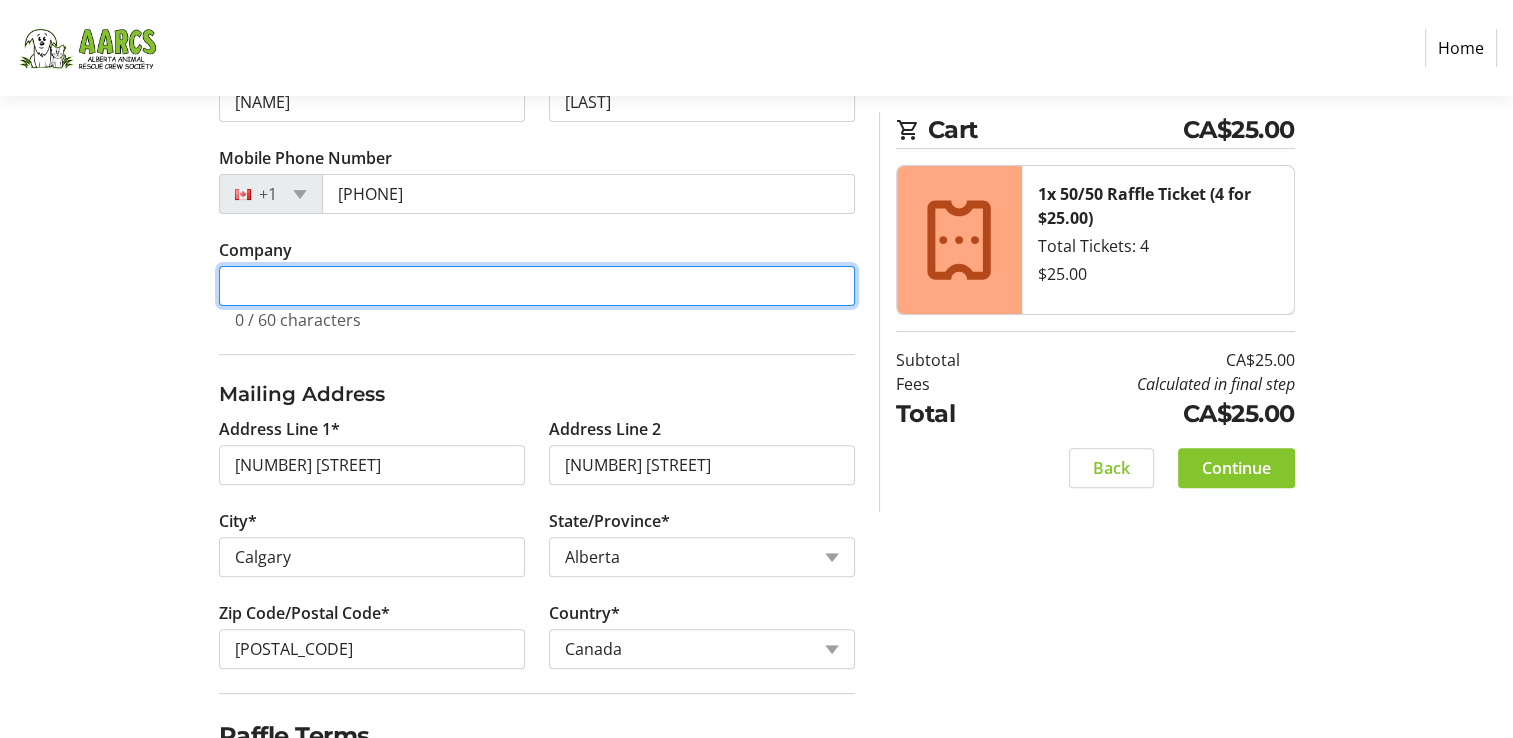 type on "[COMPANY]" 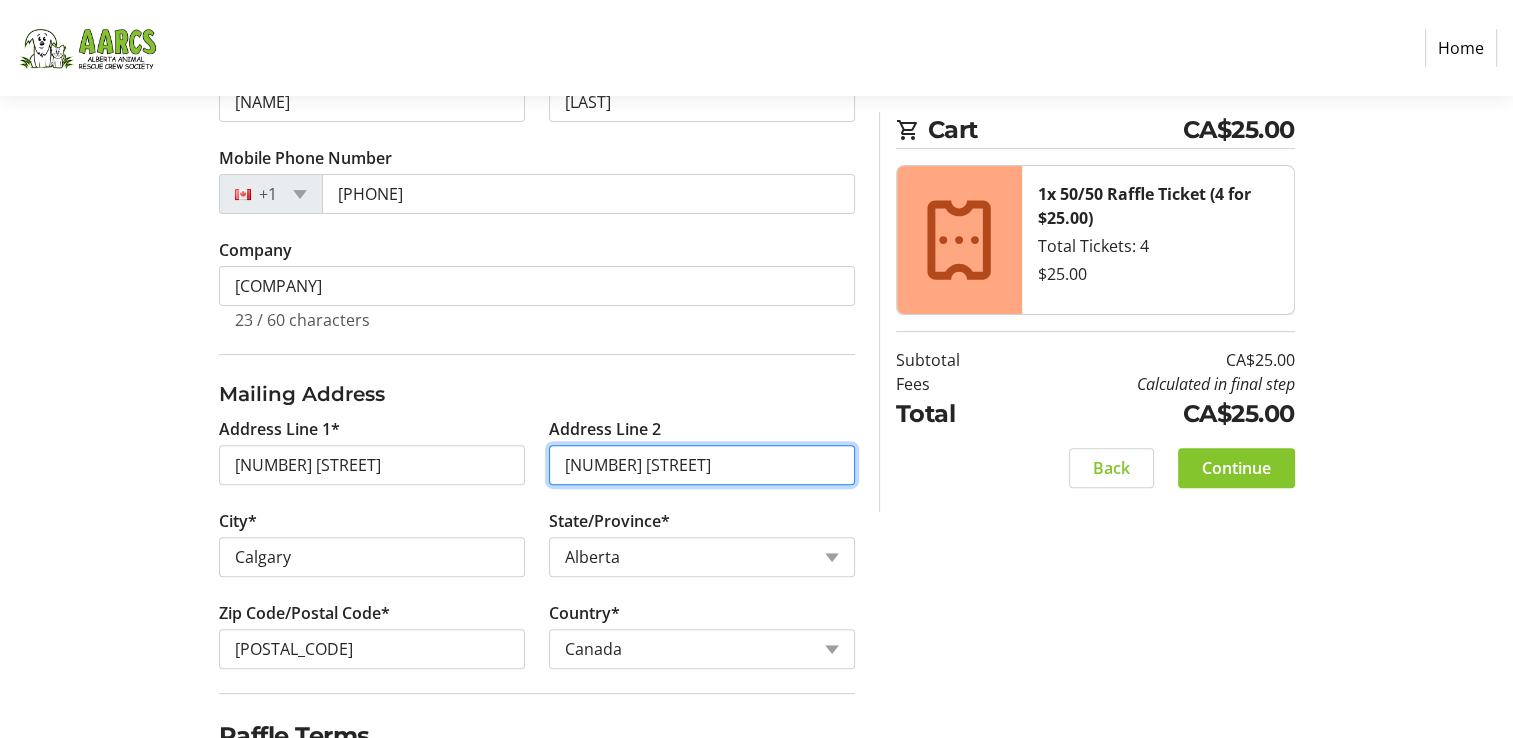 scroll, scrollTop: 641, scrollLeft: 0, axis: vertical 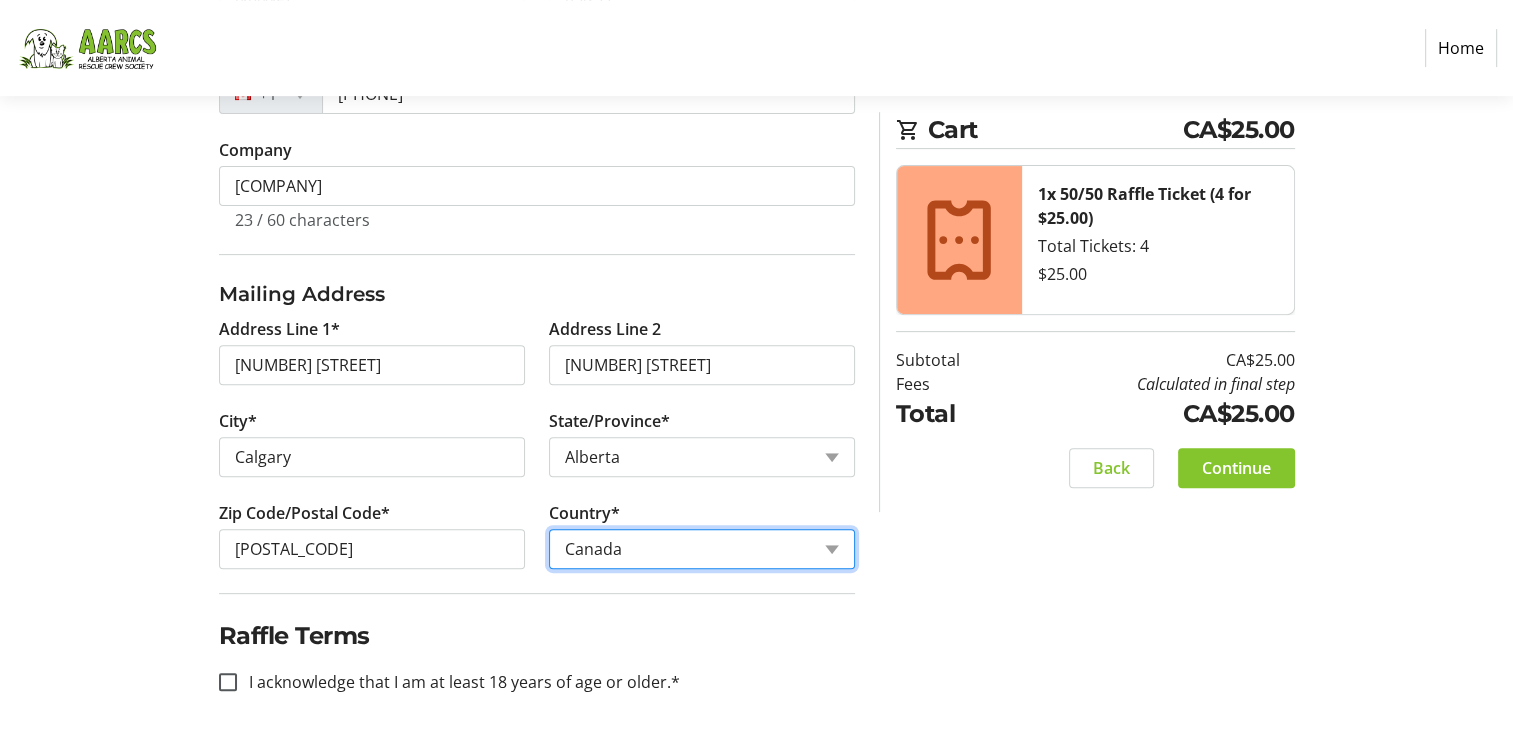 click on "Country Country  Afghanistan   Åland Islands   Albania   Algeria   American Samoa   Andorra   Angola   Anguilla   Antarctica   Antigua and Barbuda   Argentina   Armenia   Aruba   Australia   Austria   Azerbaijan   The Bahamas   Bahrain   Bangladesh   Barbados   Belarus   Belgium   Belize   Benin   Bermuda   Bhutan   Bolivia   Bonaire   Bosnia and Herzegovina   Botswana   Bouvet Island   Brazil   British Indian Ocean Territory   United States Minor Outlying Islands   Virgin Islands (British)   Virgin Islands (U.S.)   Brunei   Bulgaria   Burkina Faso   Burundi   Cambodia   Cameroon   Canada   Cape Verde   Cayman Islands   Central African Republic   Chad   Chile   China   Christmas Island   Cocos (Keeling) Islands   Colombia   Comoros   Republic of the Congo   Democratic Republic of the Congo   Cook Islands   Costa Rica   Croatia   Cuba   Curaçao   Cyprus   Czech Republic   Denmark   Djibouti   Dominica   Dominican Republic   Ecuador   Egypt   El Salvador   Equatorial Guinea   Eritrea   Estonia   Ethiopia" at bounding box center (702, 549) 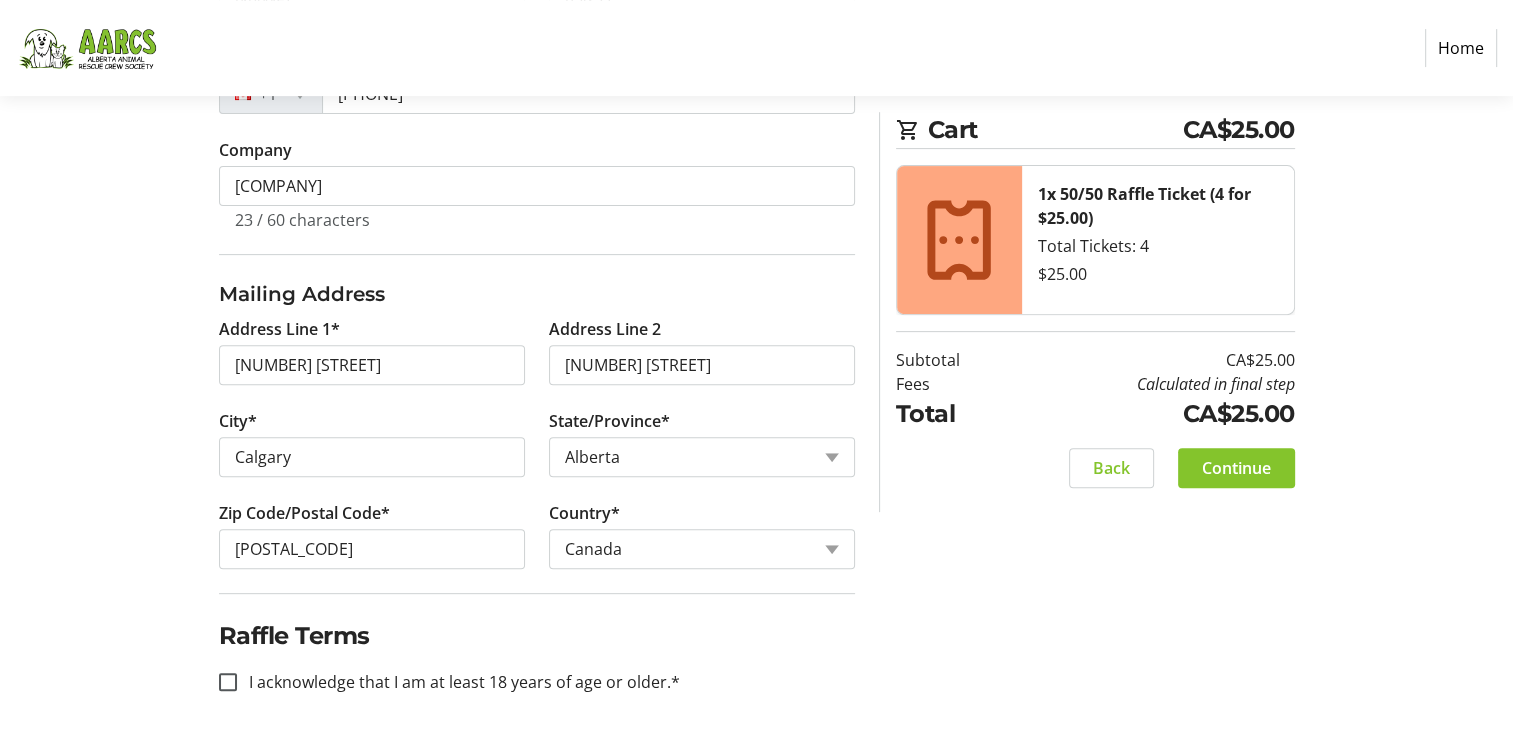 click on "City* [CITY]" 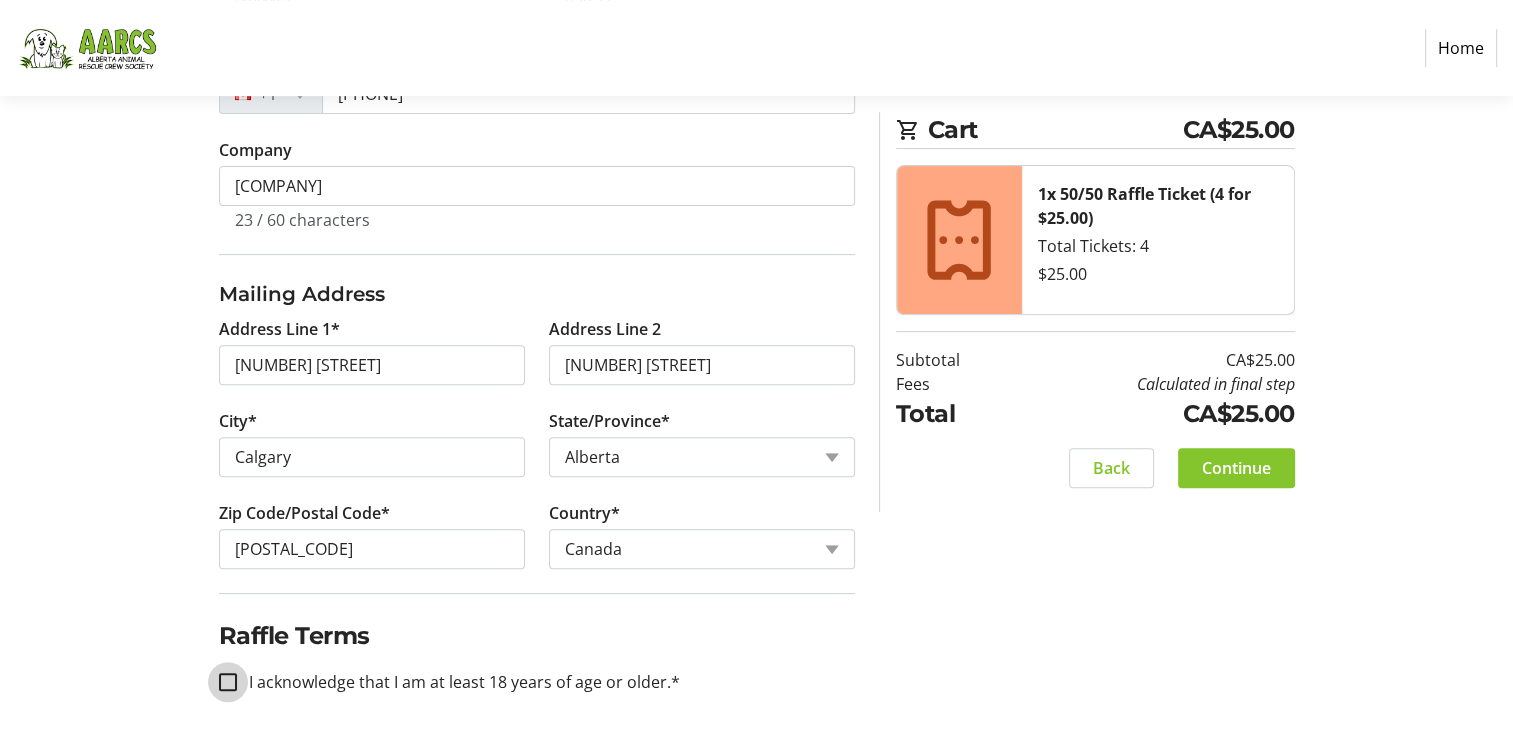 click on "I acknowledge that I am at least 18 years of age or older.*" at bounding box center (228, 682) 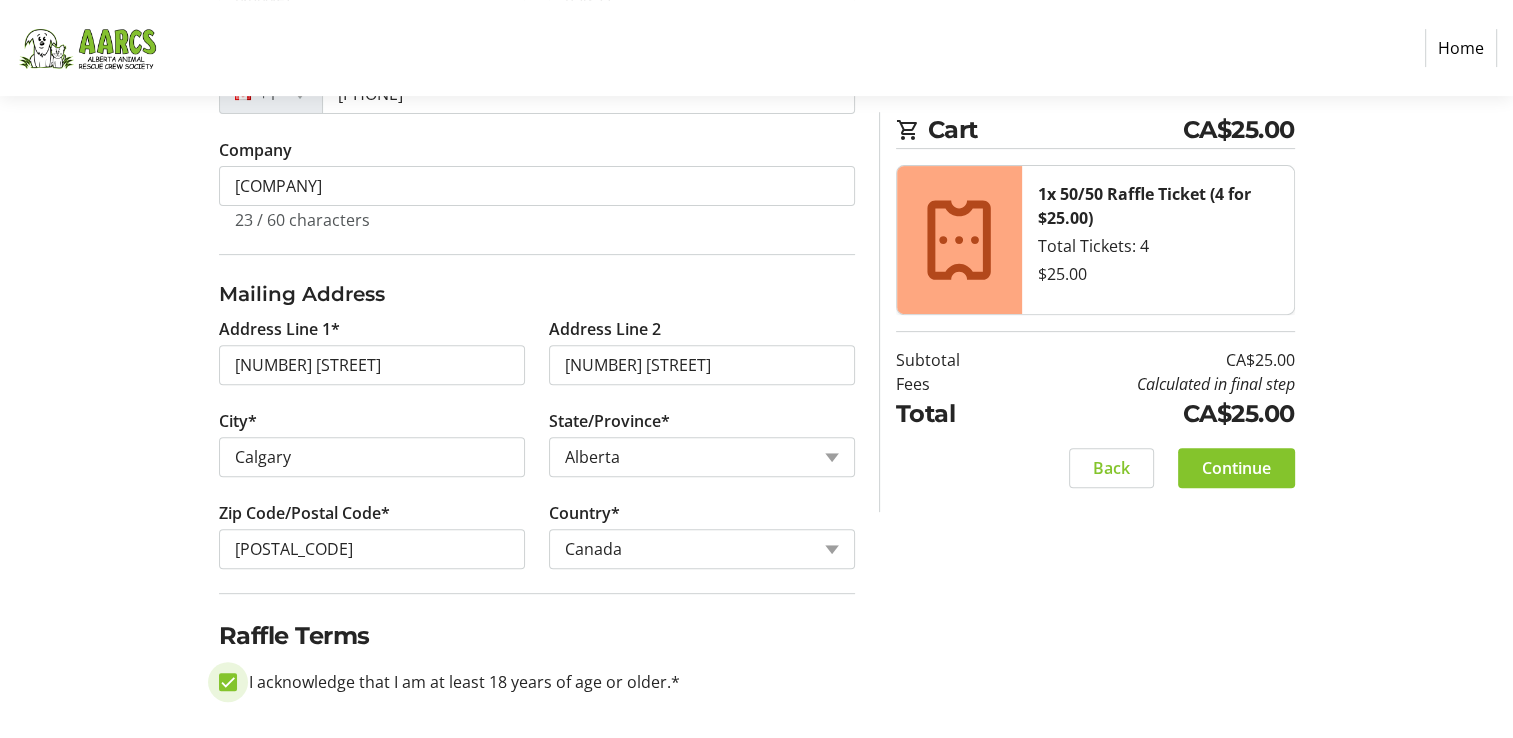checkbox on "true" 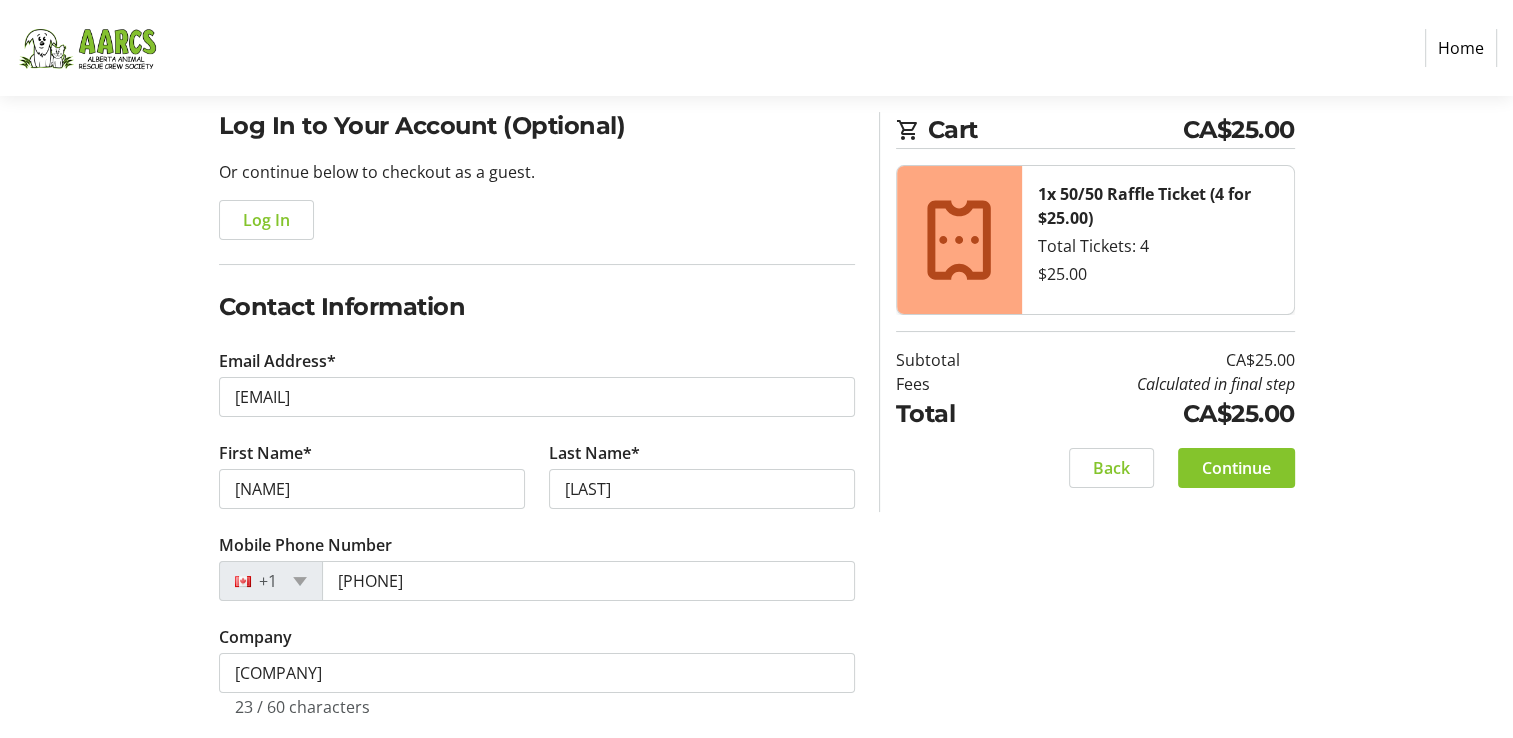 scroll, scrollTop: 0, scrollLeft: 0, axis: both 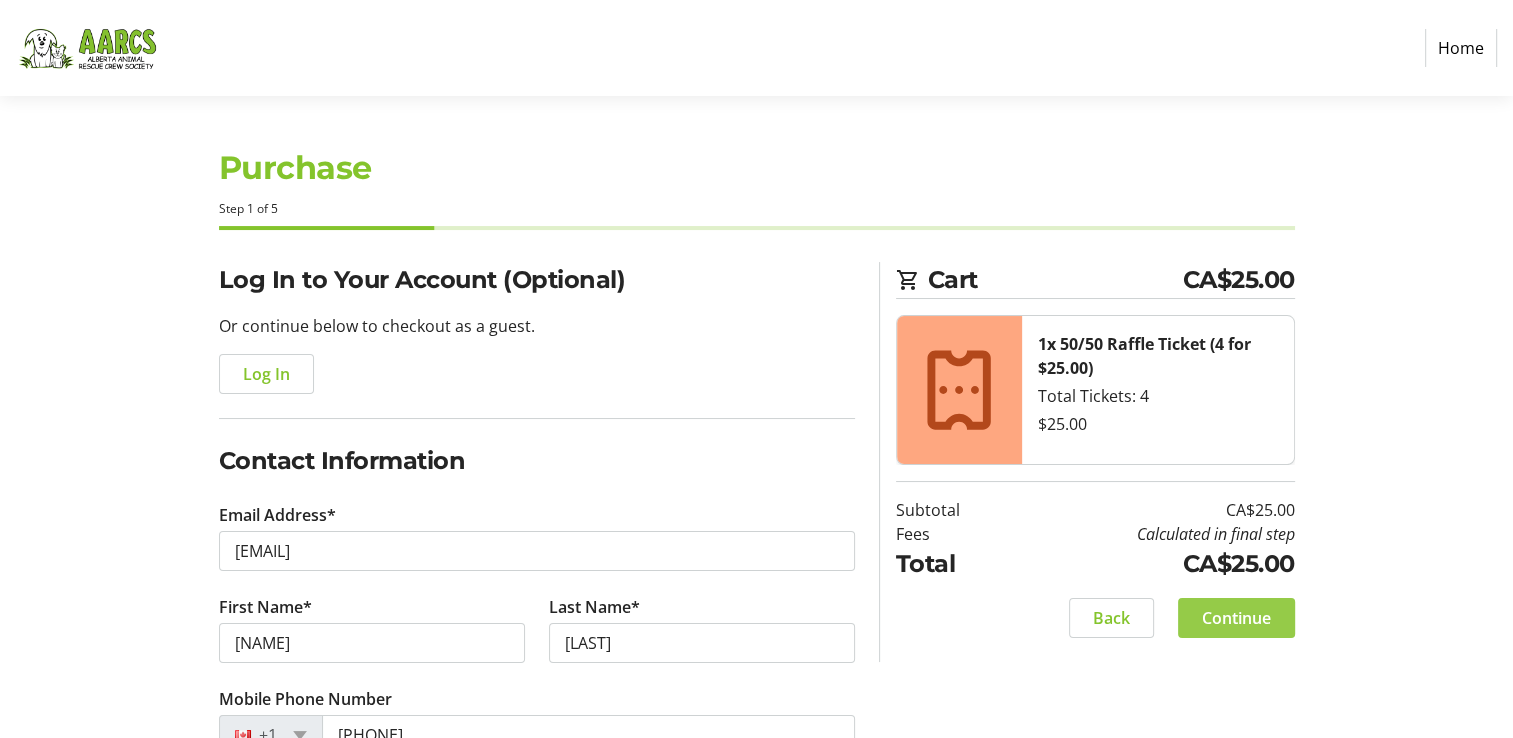 click on "Continue" 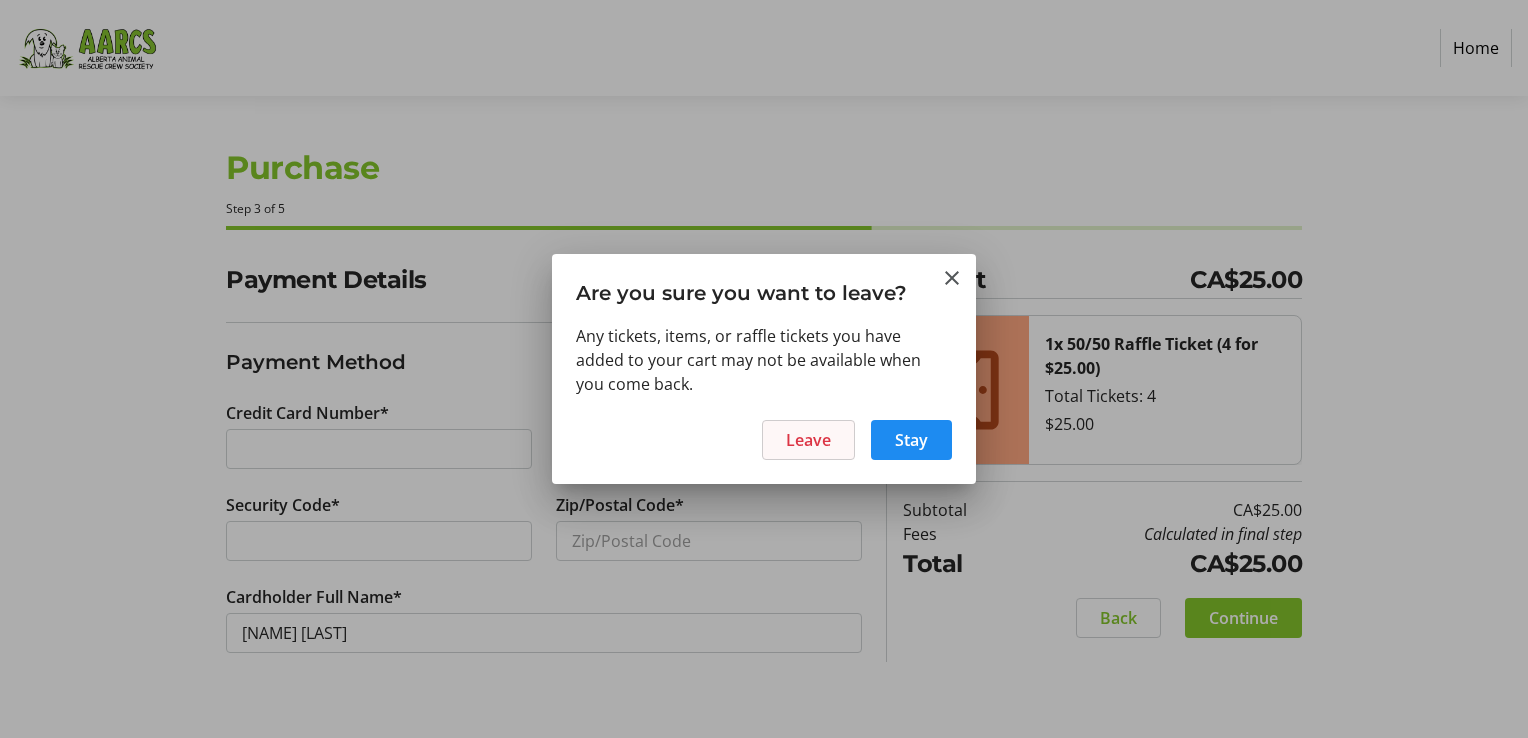 click on "Leave" at bounding box center (808, 440) 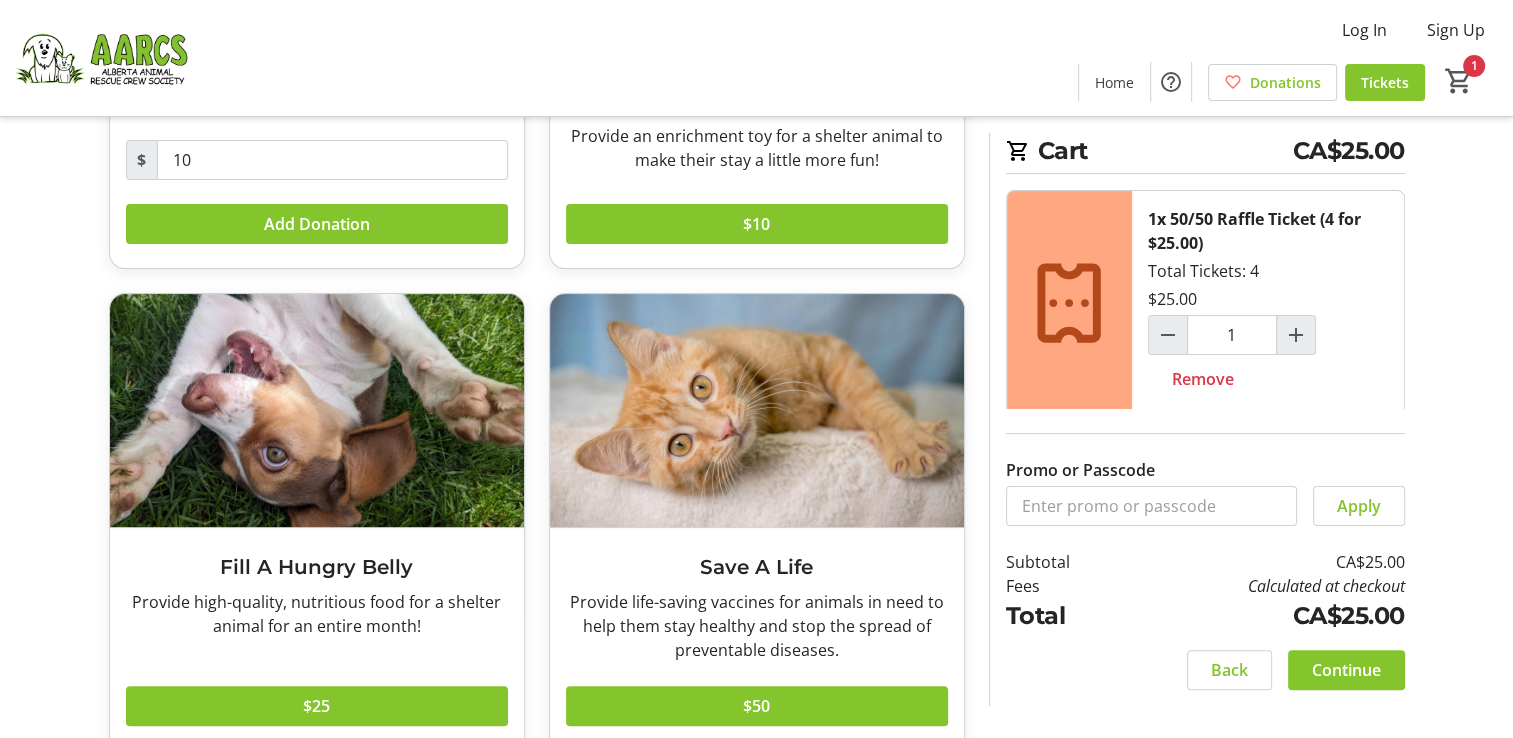 scroll, scrollTop: 0, scrollLeft: 0, axis: both 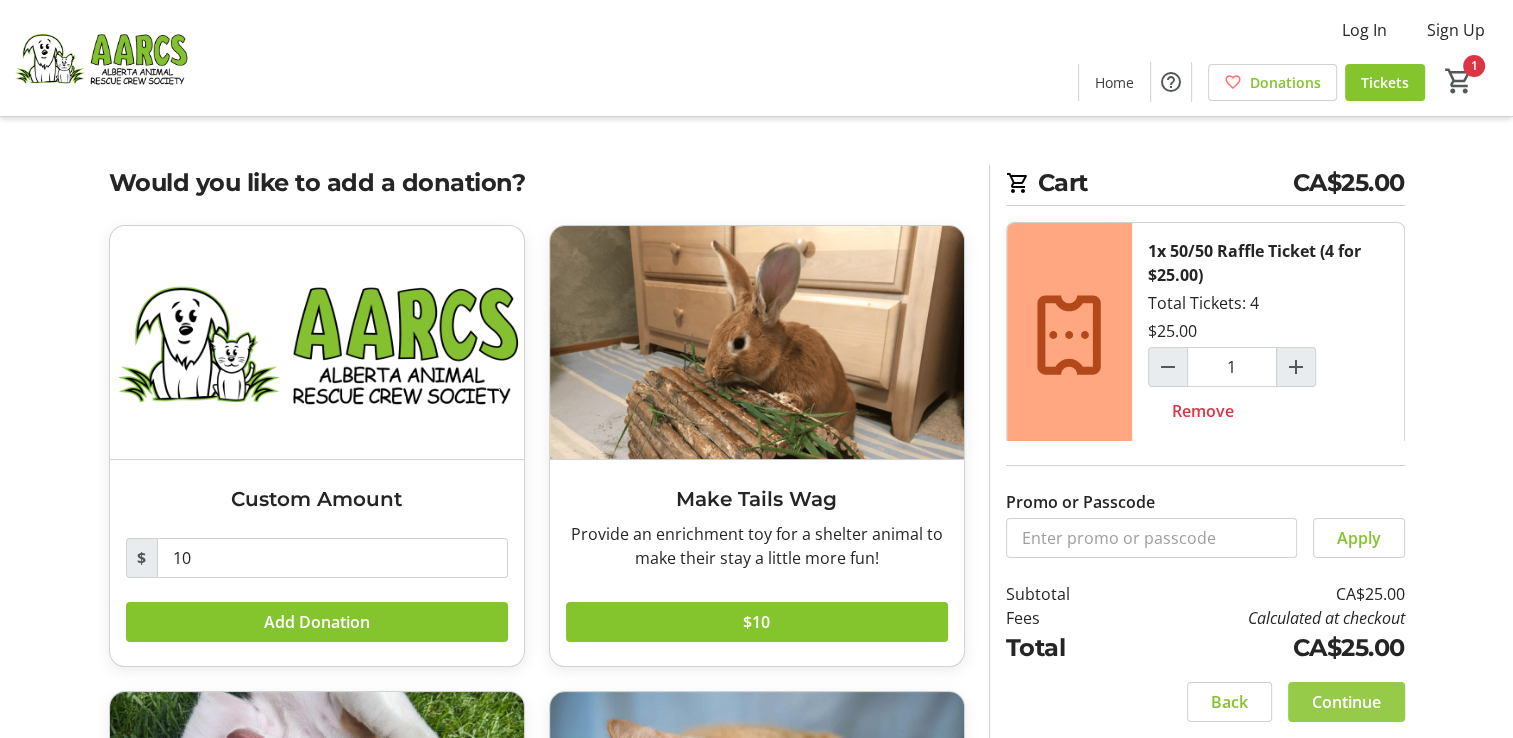 click on "Continue" 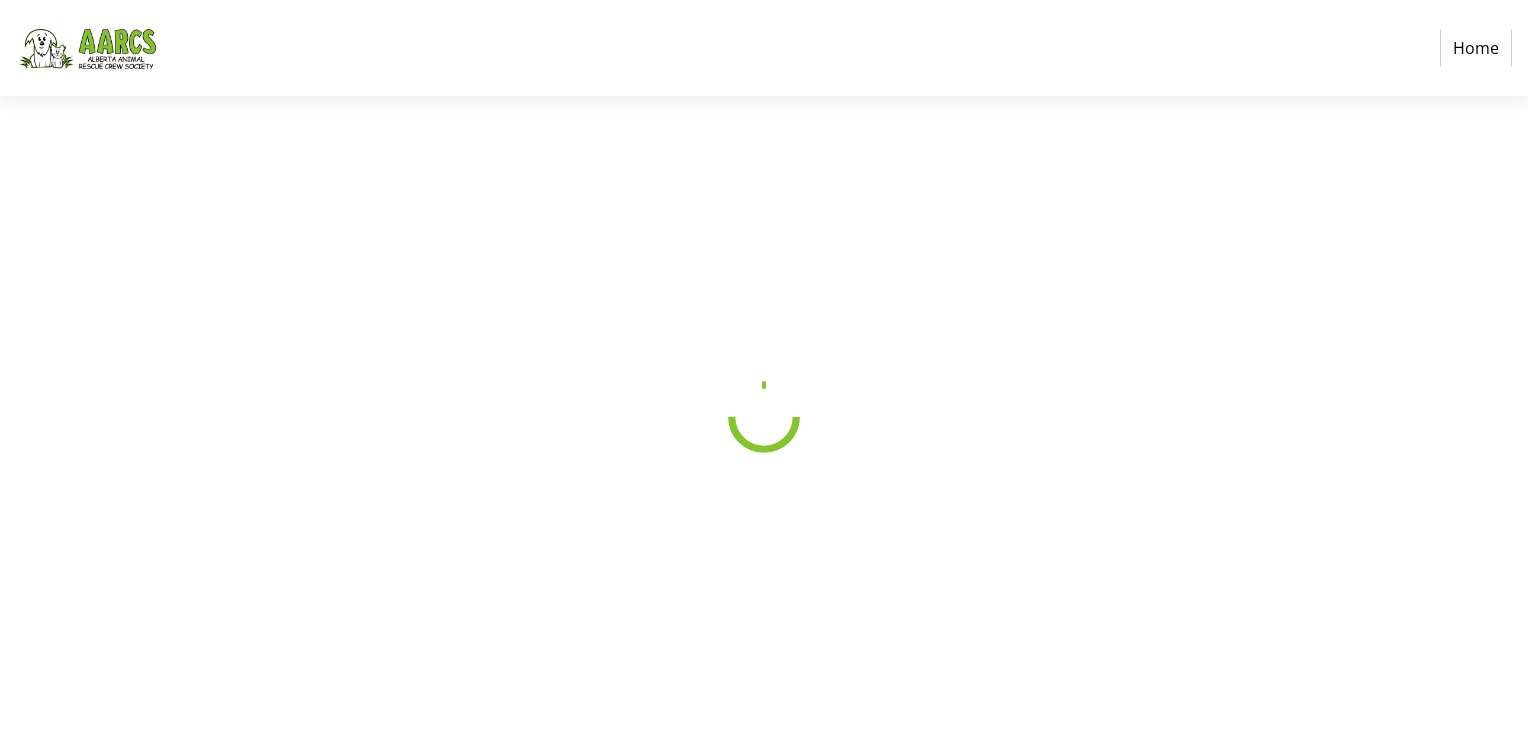 select on "CA" 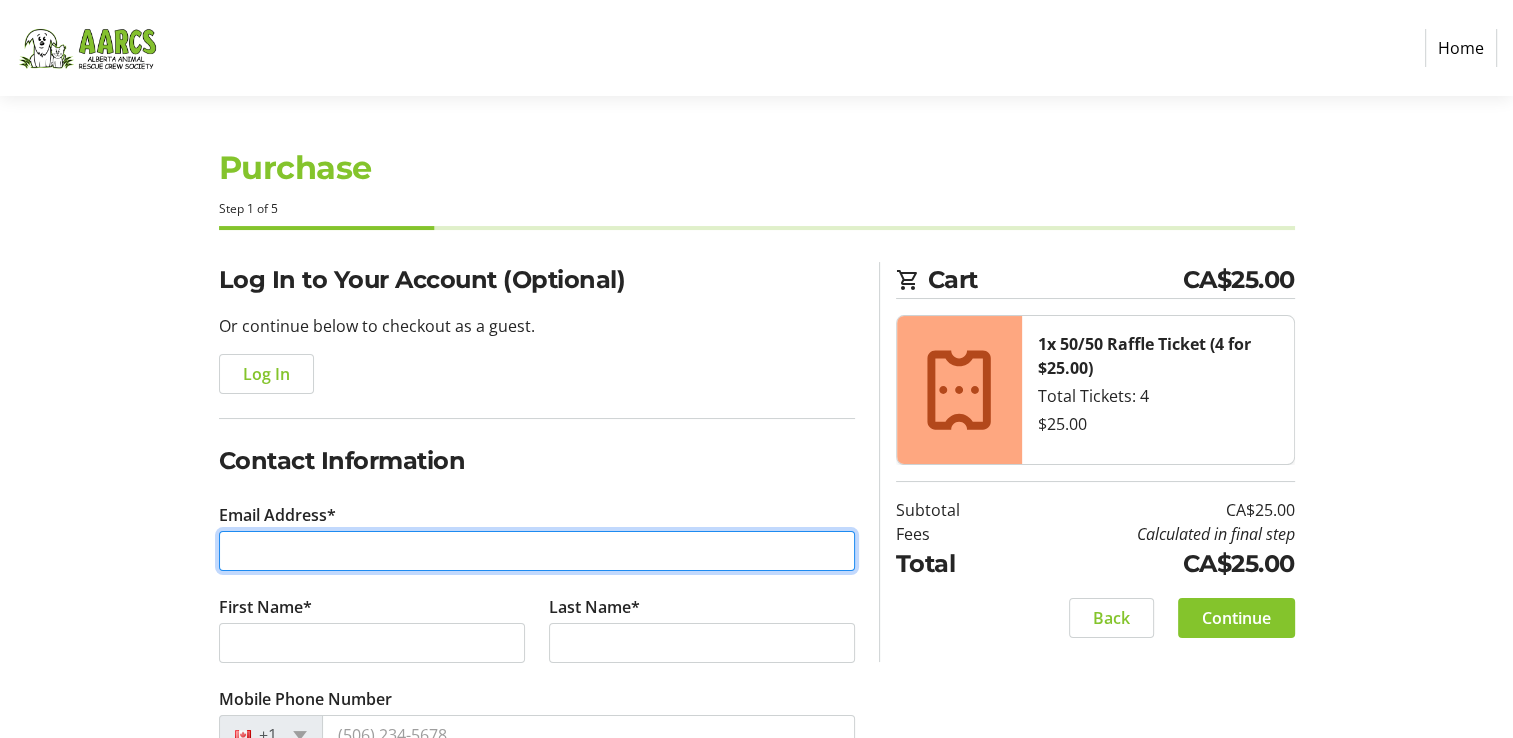 click on "Email Address*" at bounding box center [537, 551] 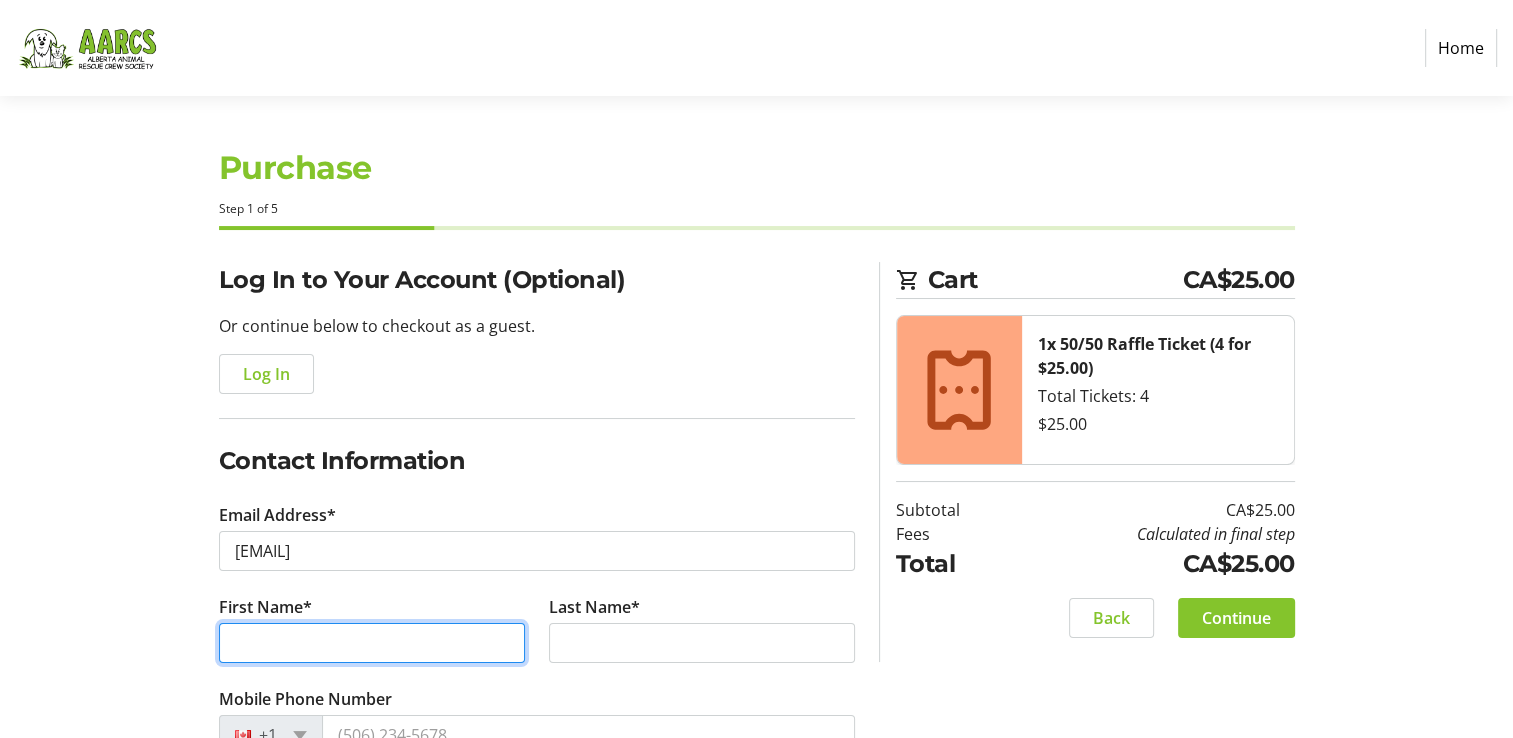 type on "[NAME]" 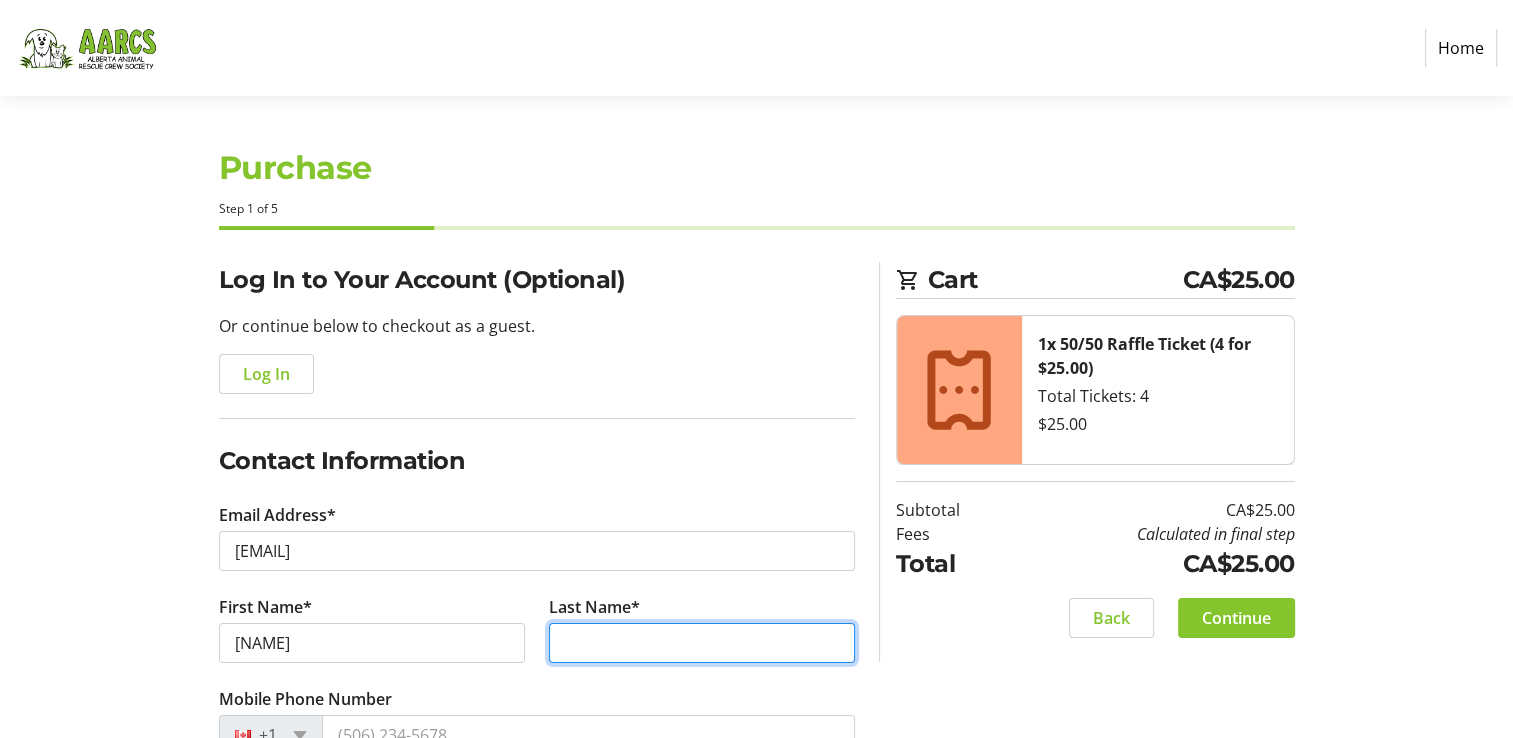 type on "[LAST]" 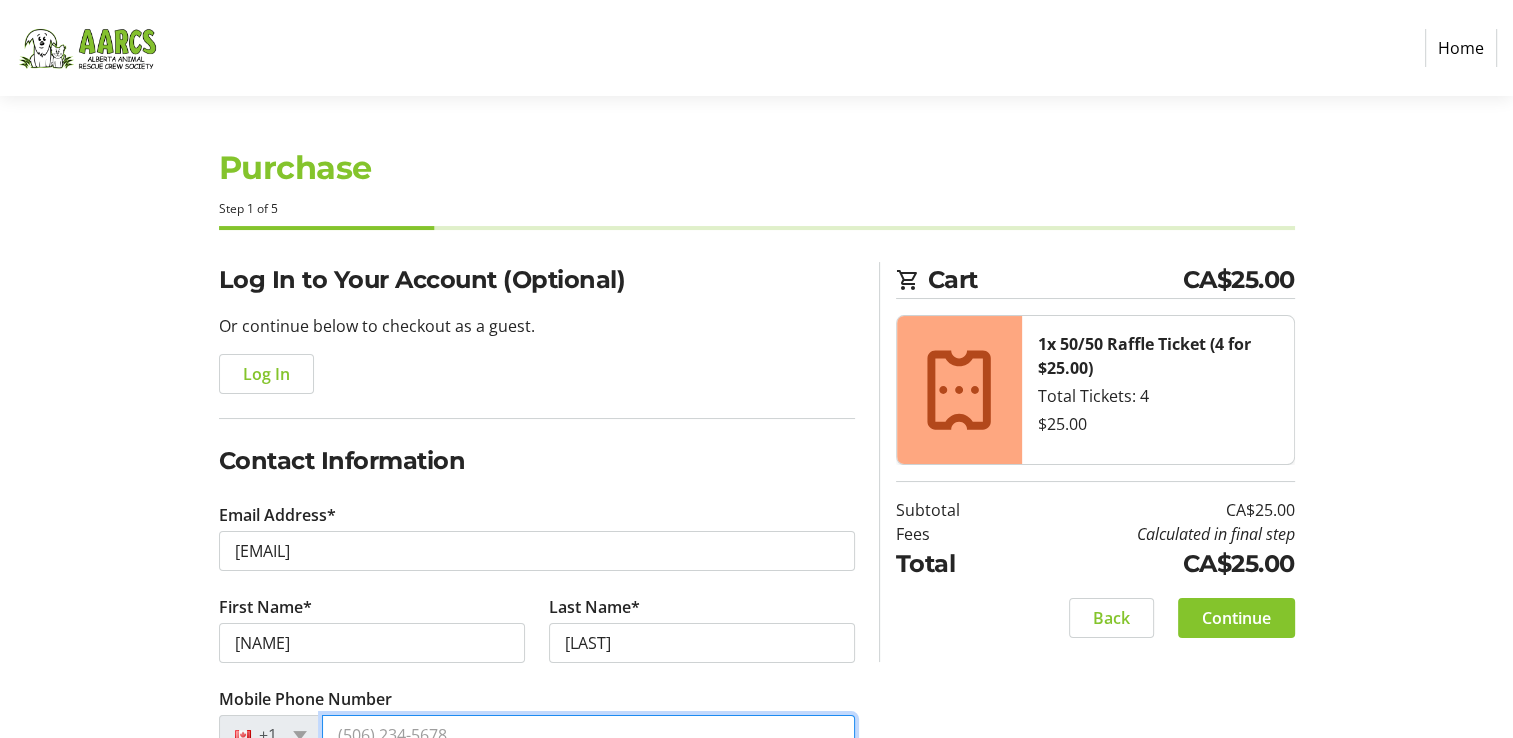 type on "[PHONE]" 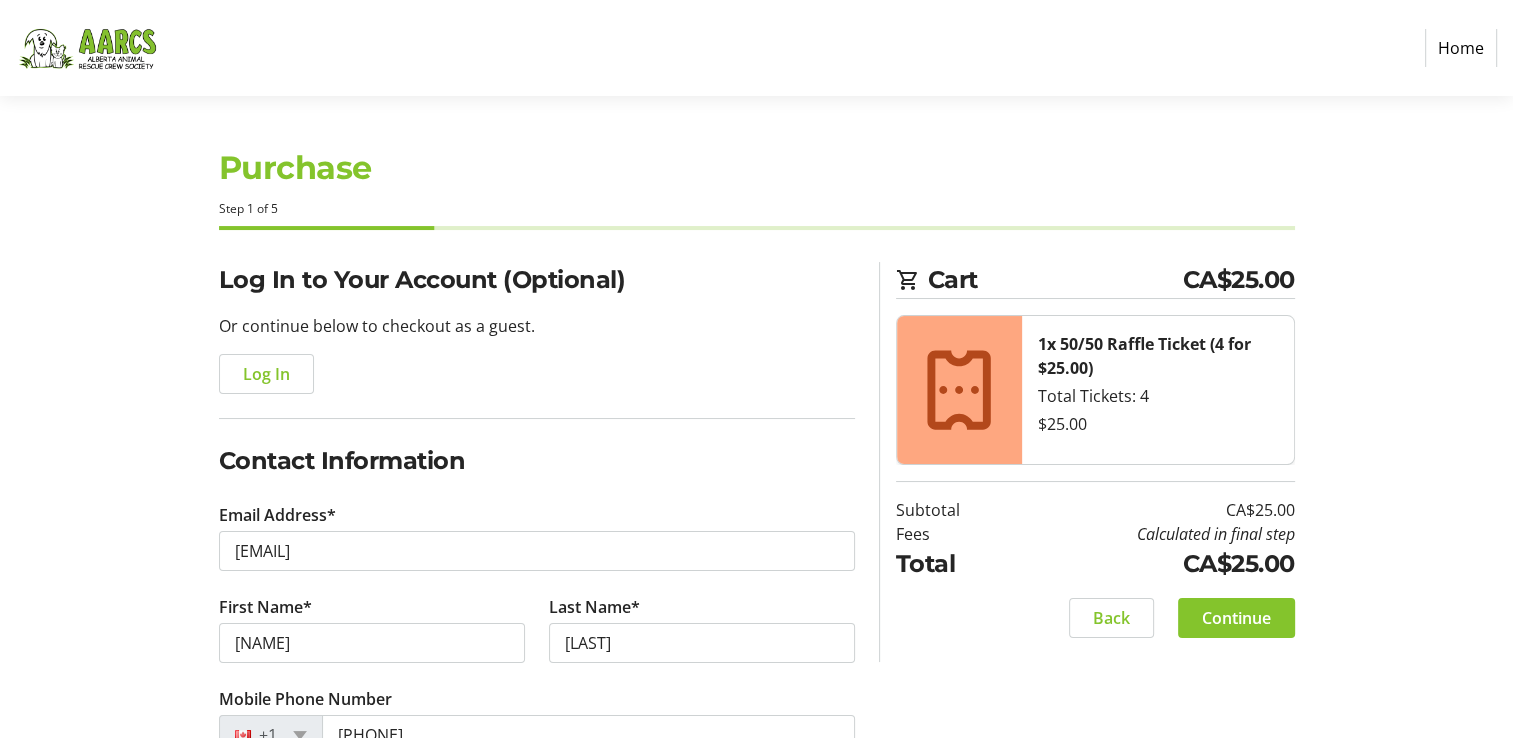 type on "[COMPANY]" 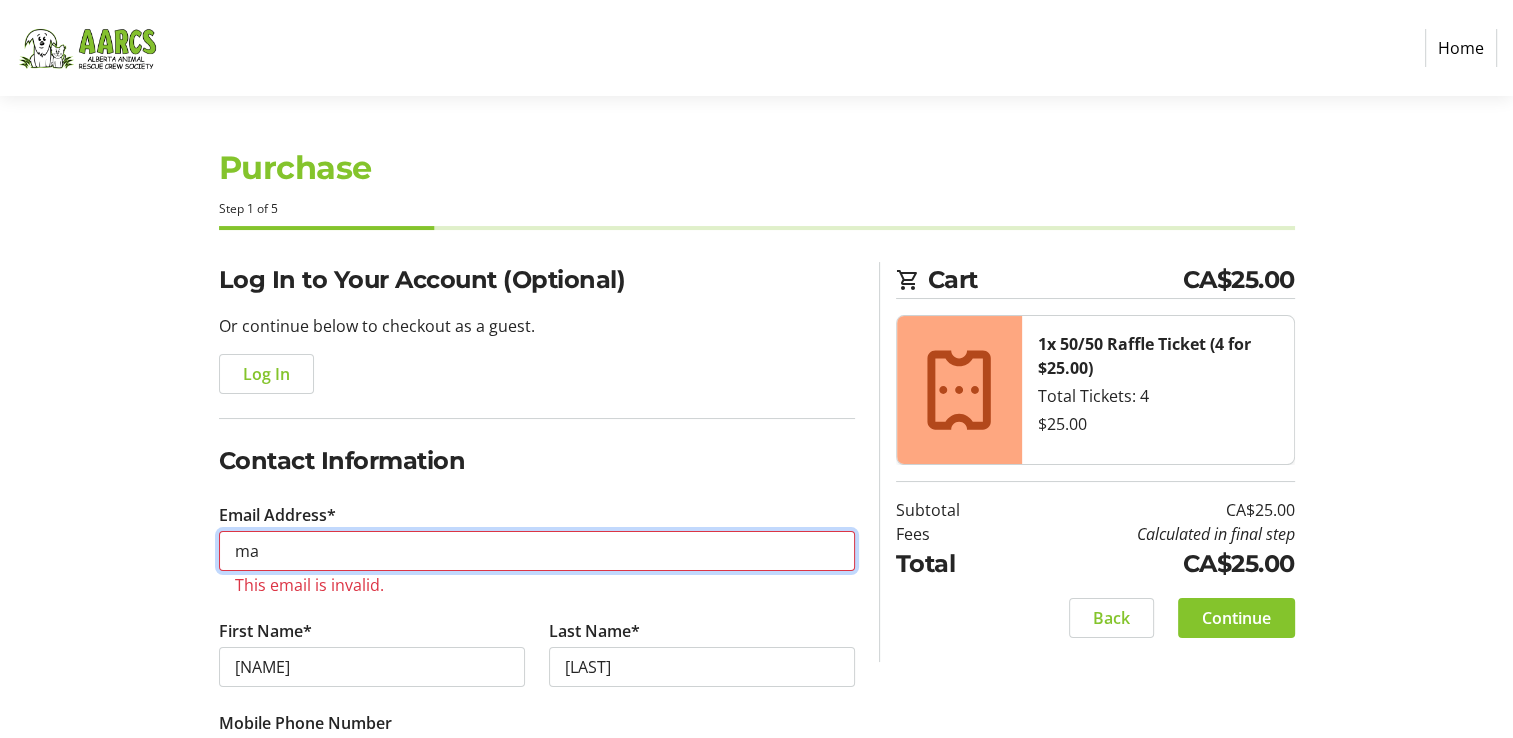 type on "m" 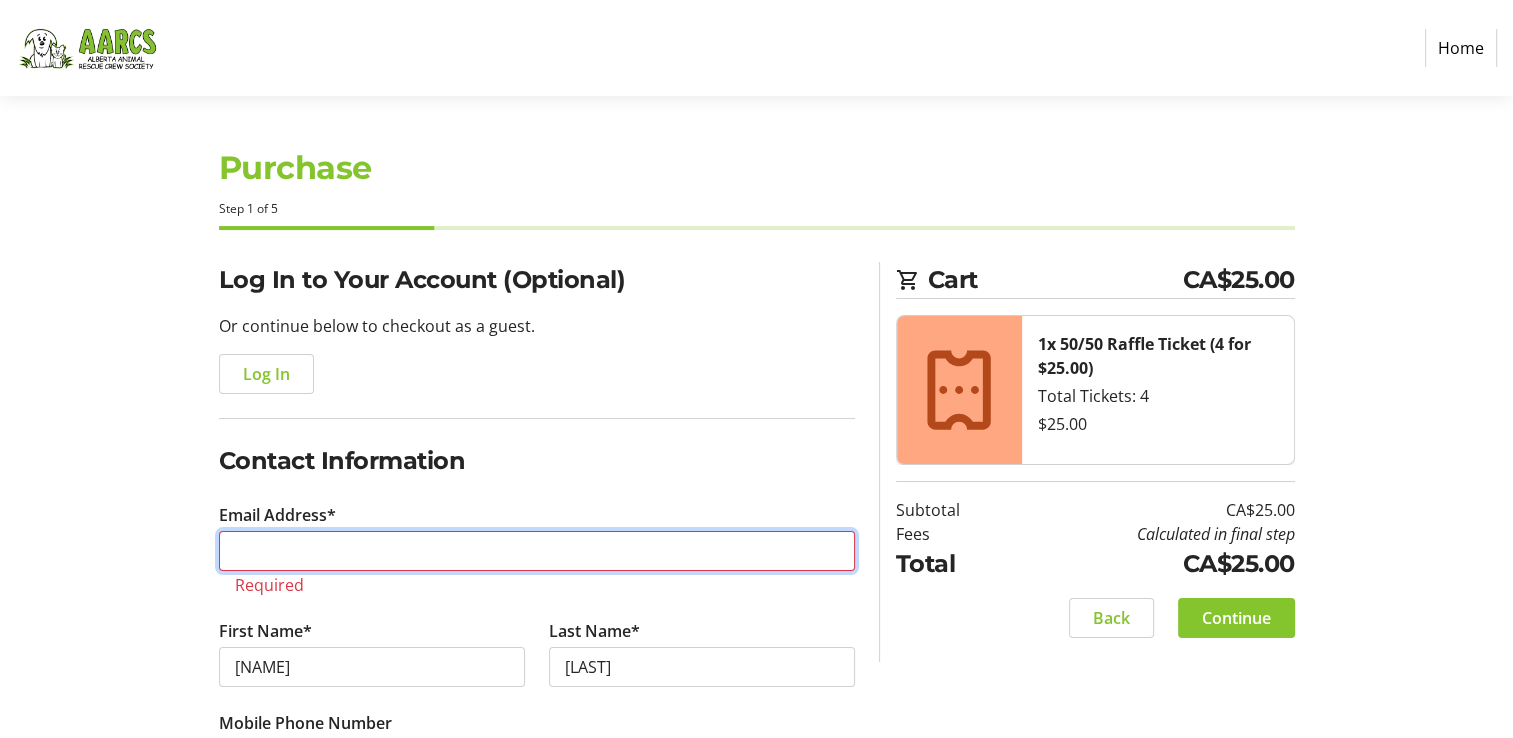 click on "Email Address*" at bounding box center (537, 551) 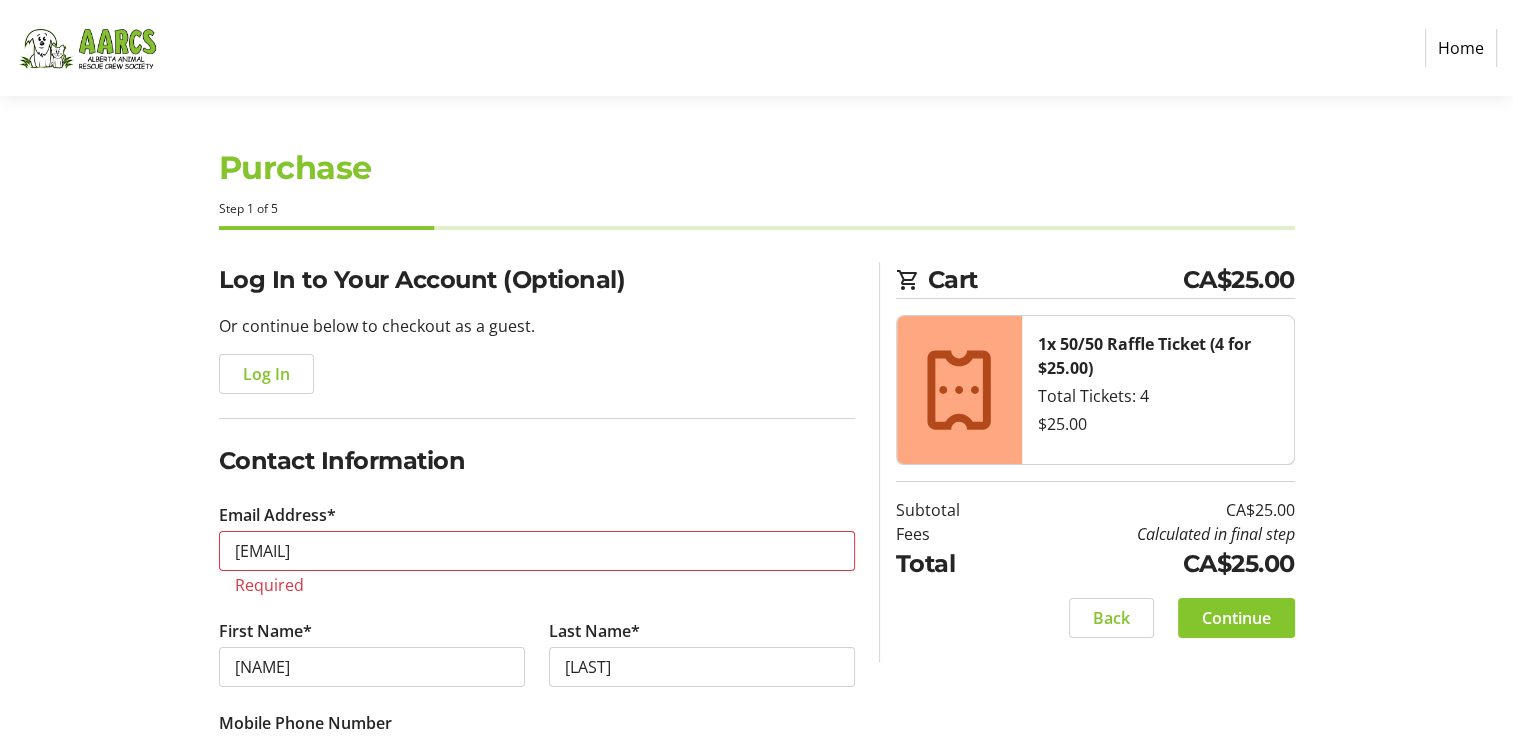 type on "[NUMBER] [STREET]" 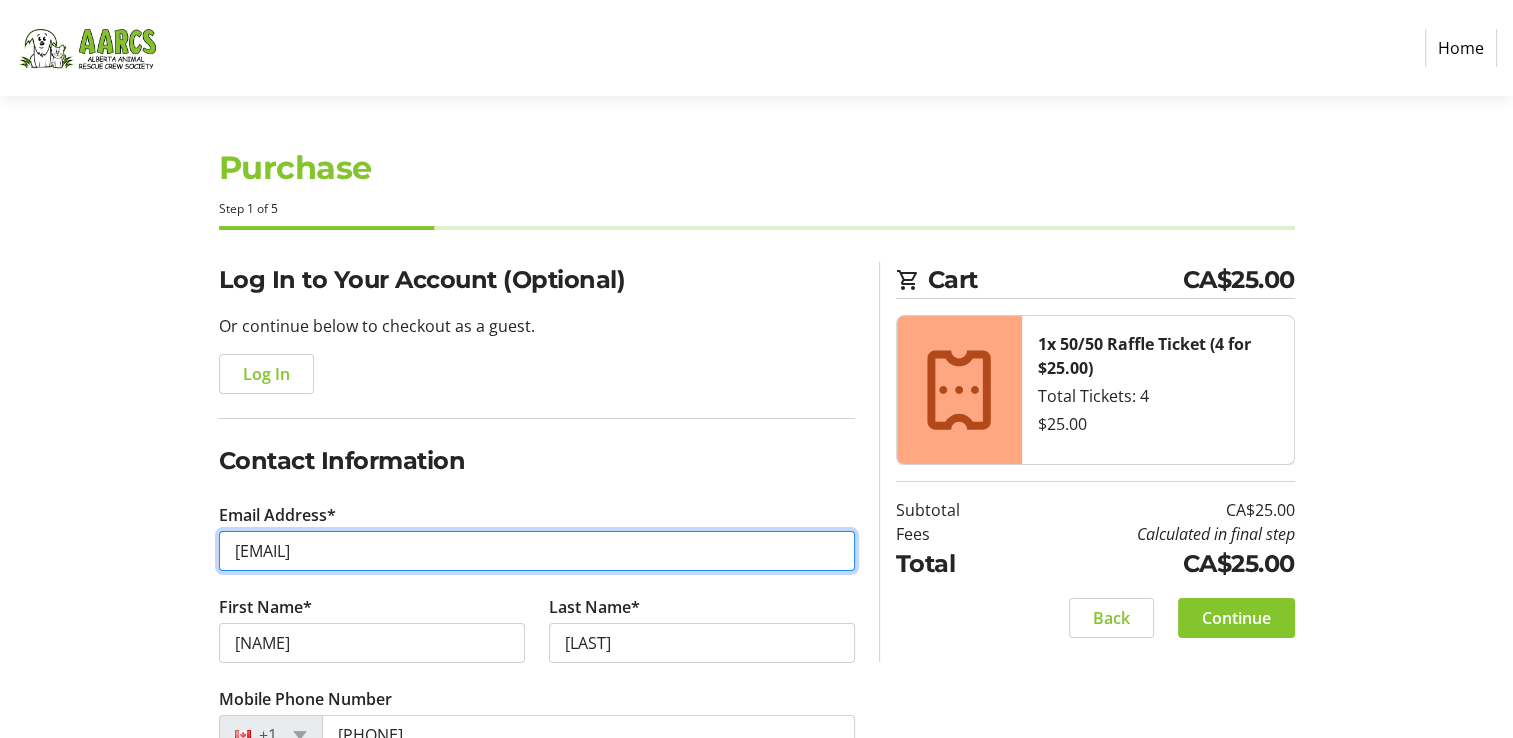 type on "[EMAIL]" 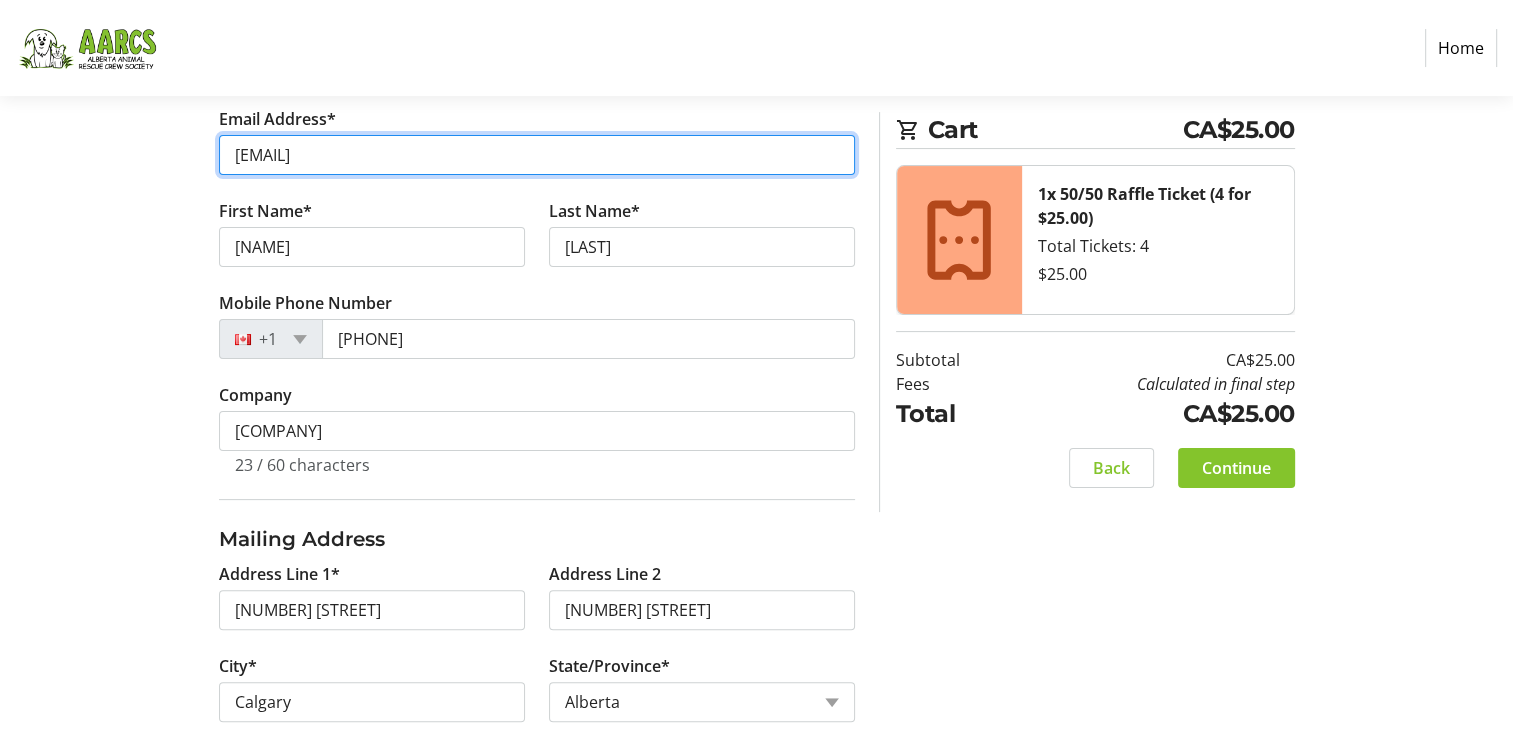 scroll, scrollTop: 400, scrollLeft: 0, axis: vertical 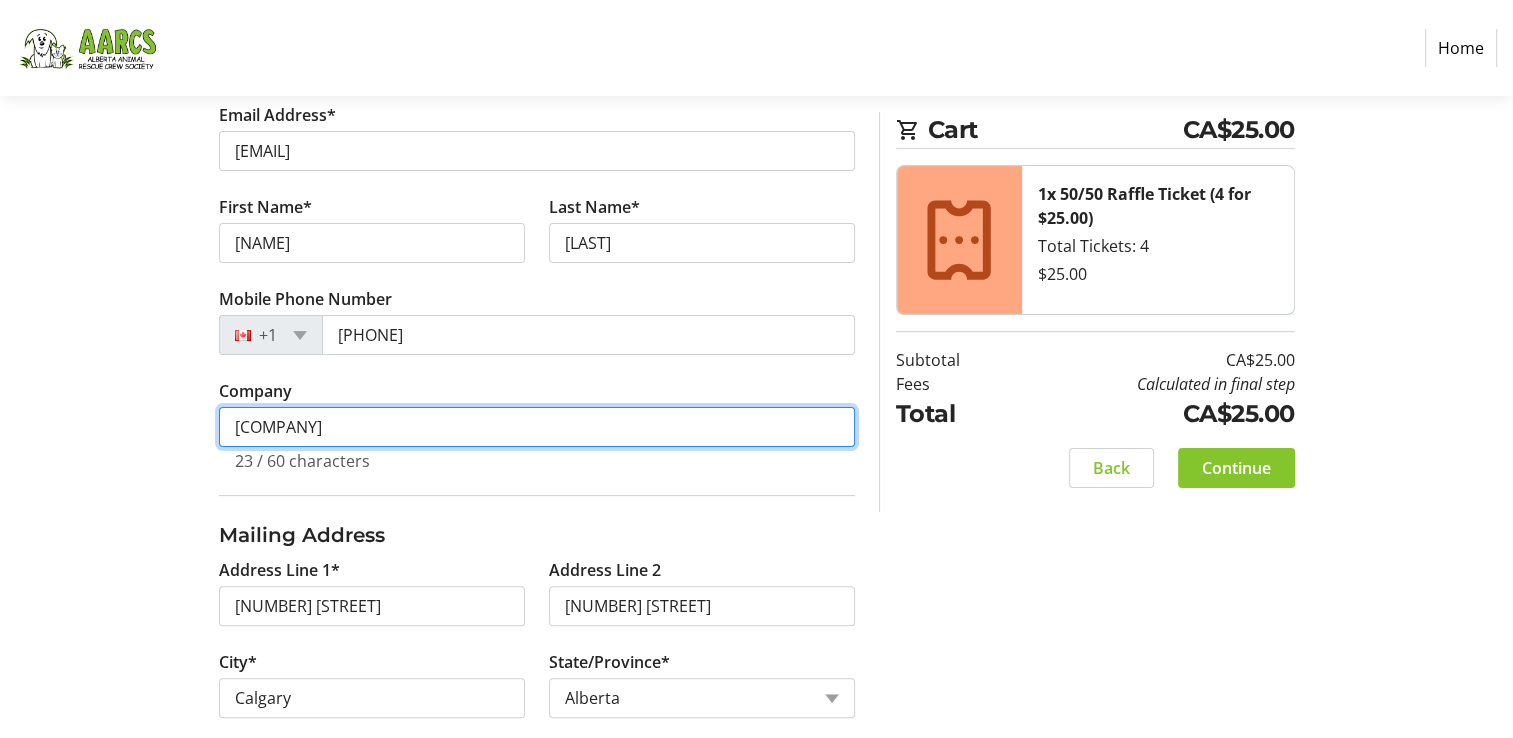 drag, startPoint x: 433, startPoint y: 415, endPoint x: 532, endPoint y: 414, distance: 99.00505 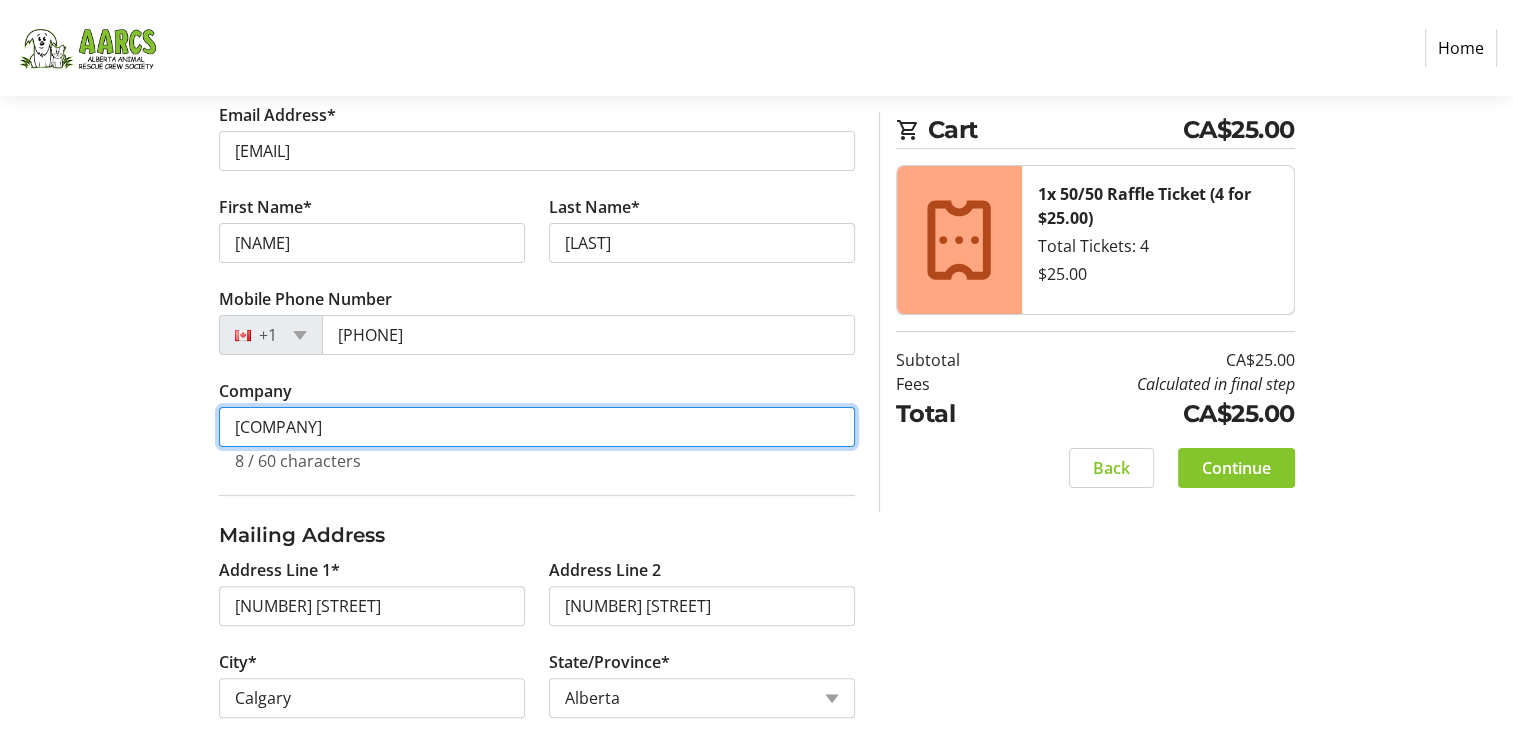 type on "M" 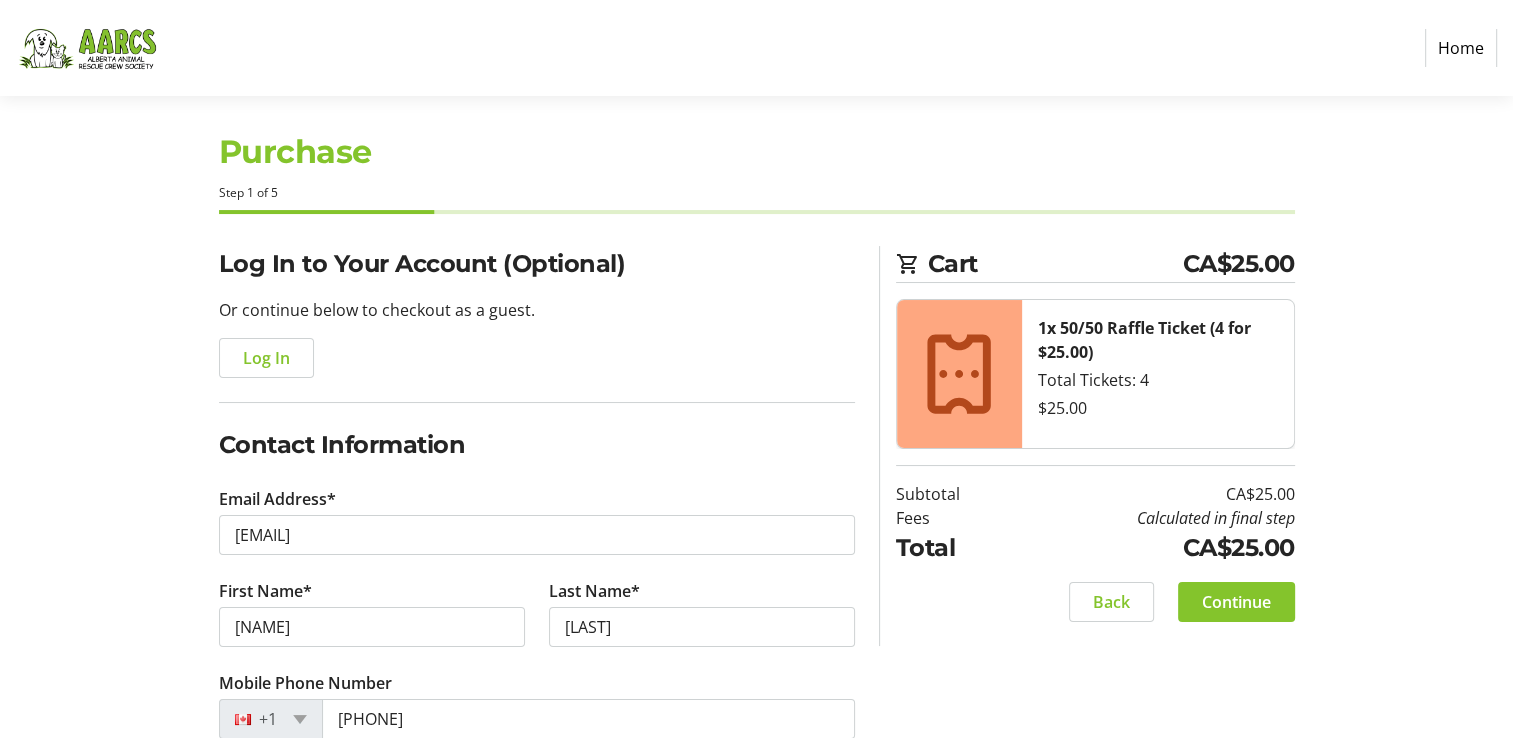 scroll, scrollTop: 0, scrollLeft: 0, axis: both 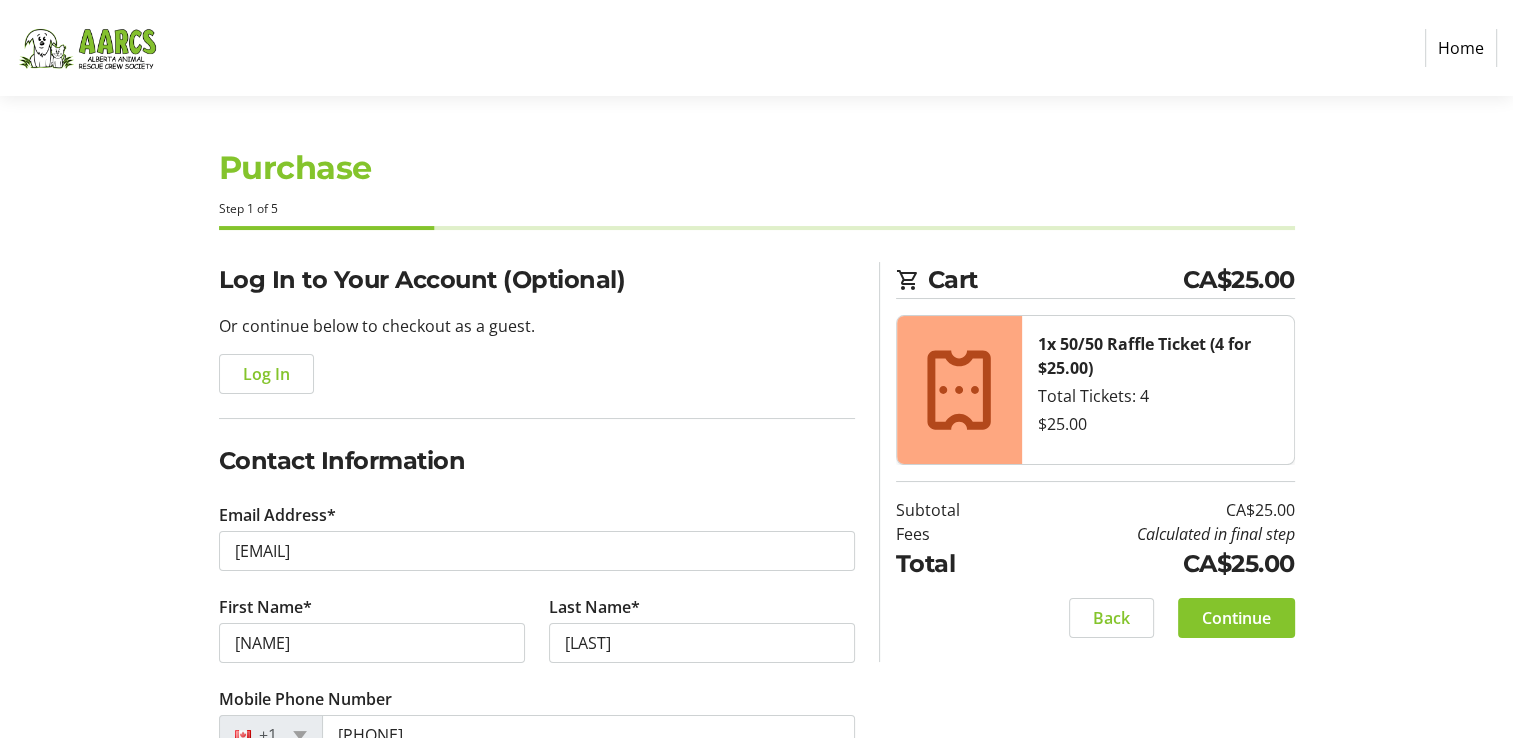 type 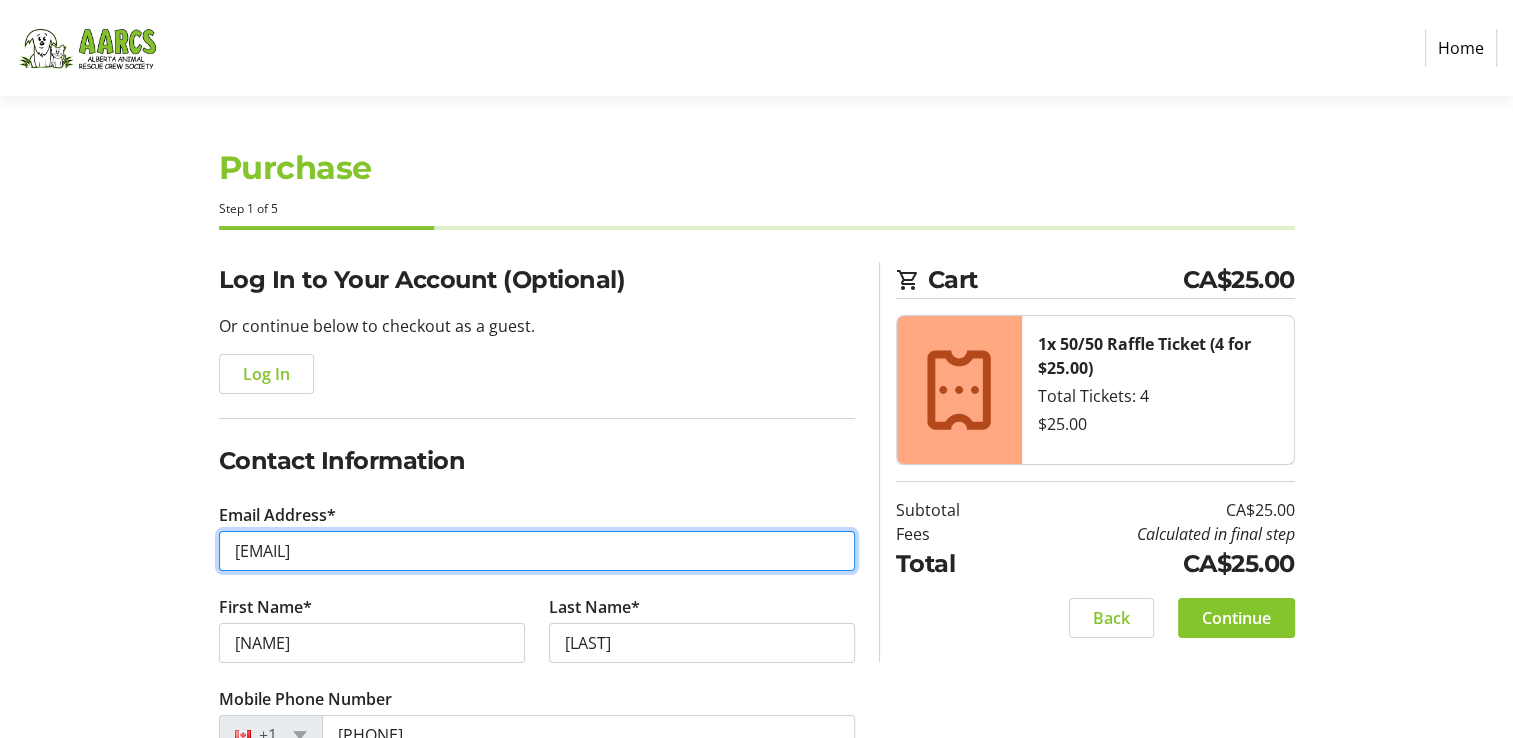click on "[EMAIL]" at bounding box center [537, 551] 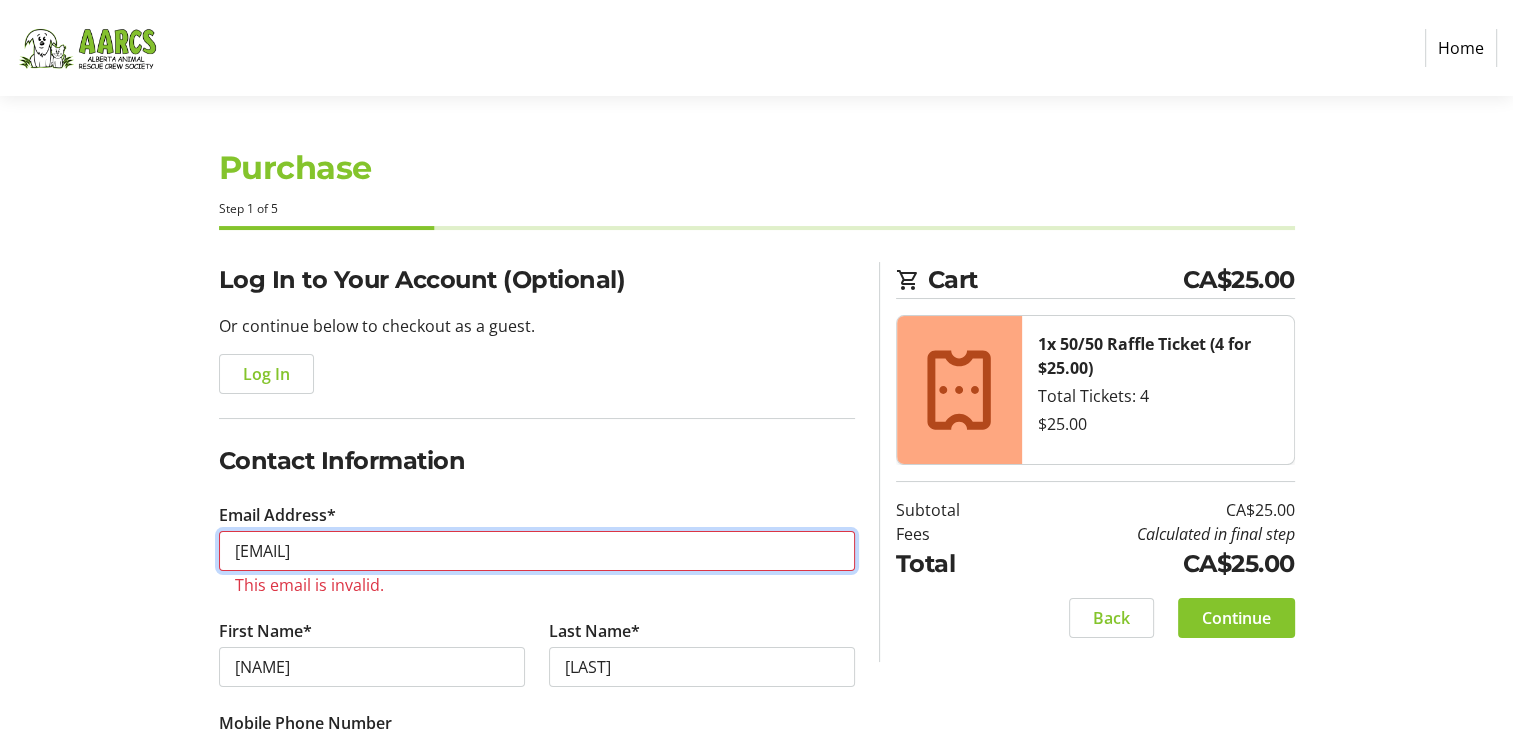 type on "a" 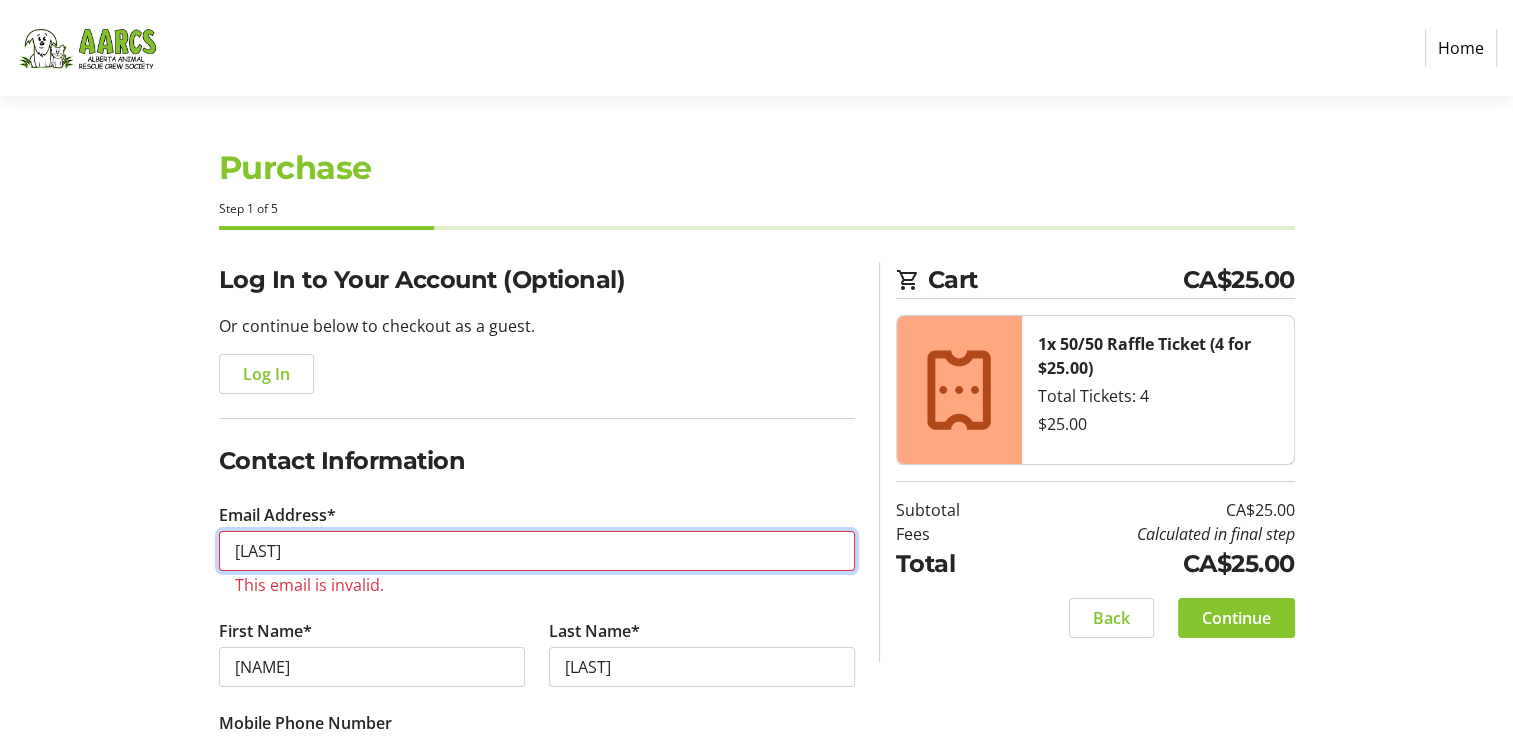type on "[EMAIL]" 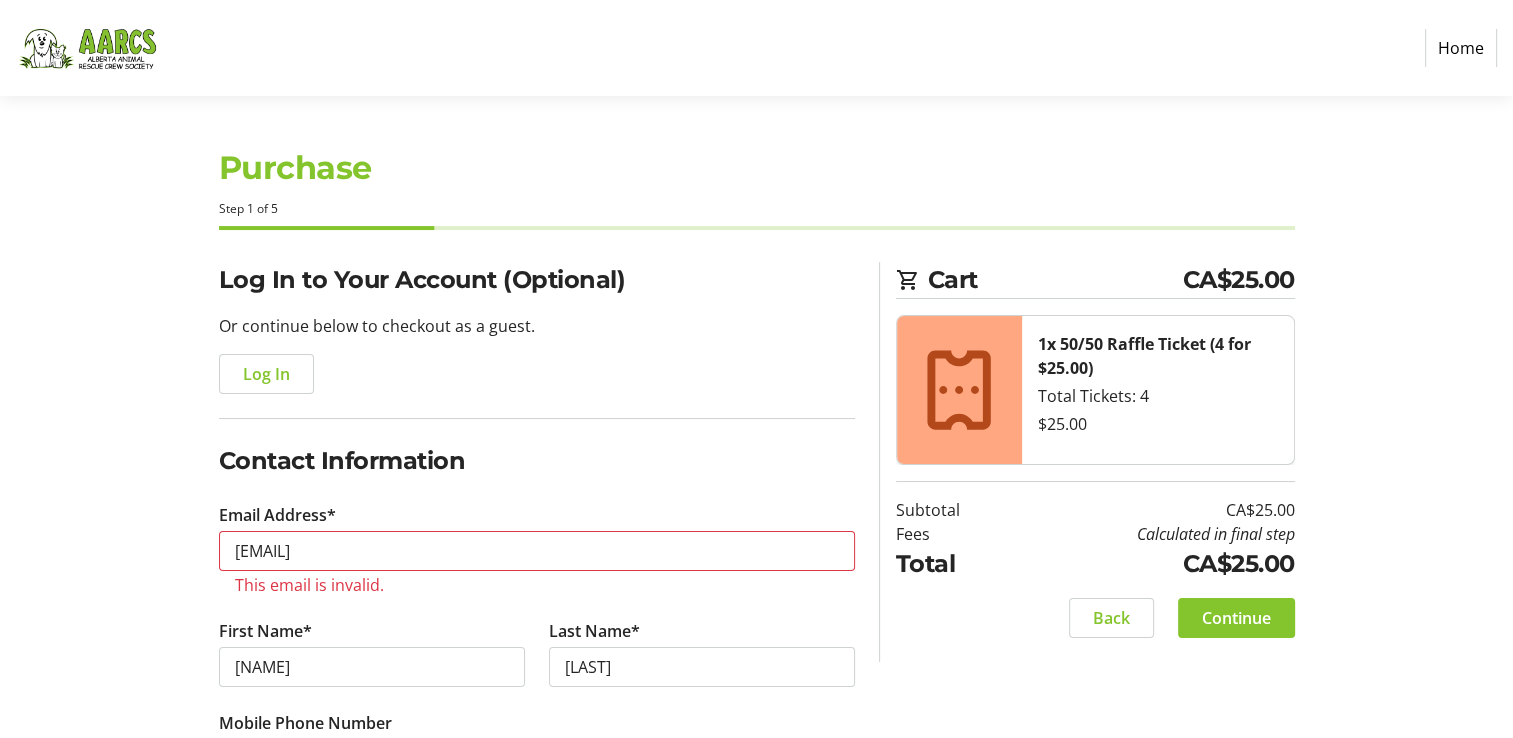 type on "[COMPANY]" 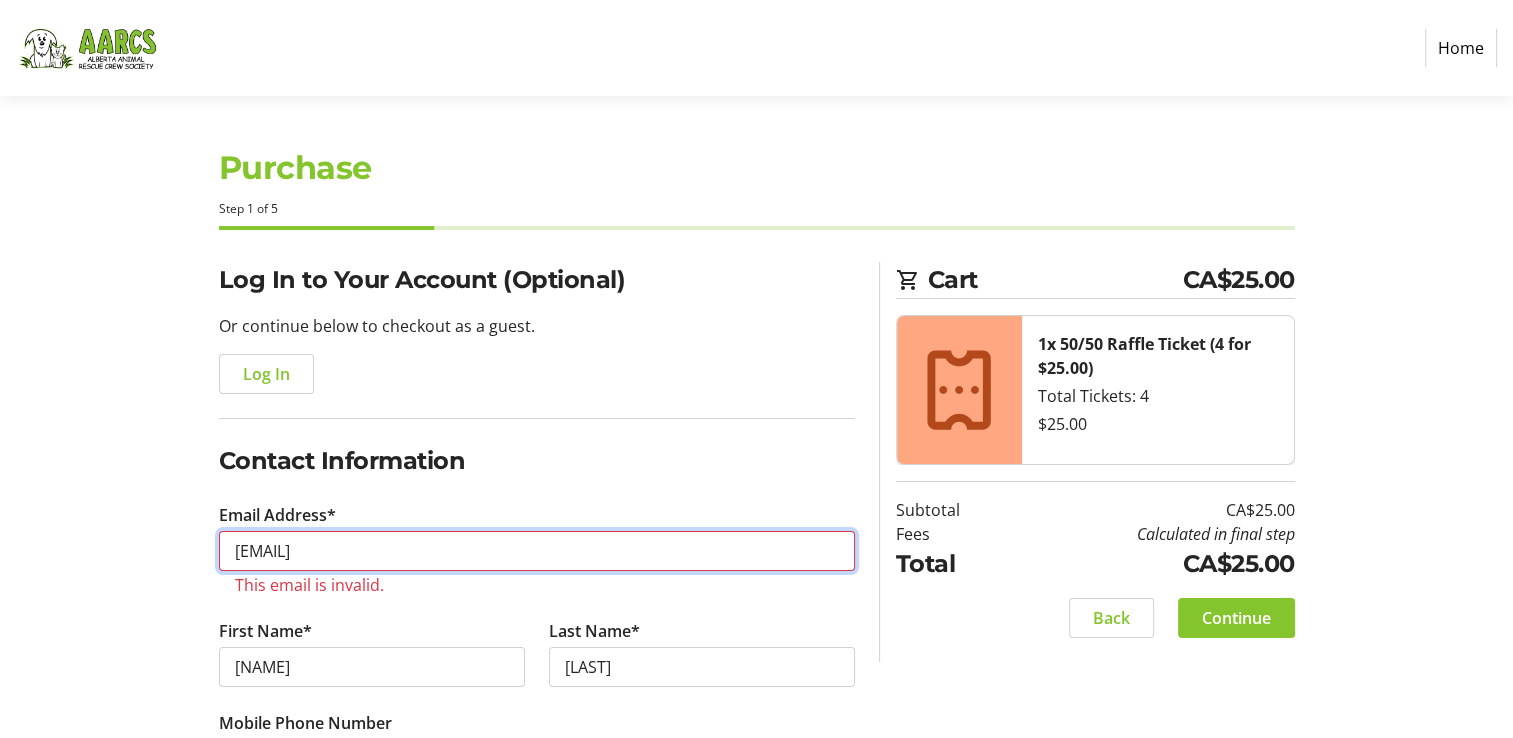 type on "a" 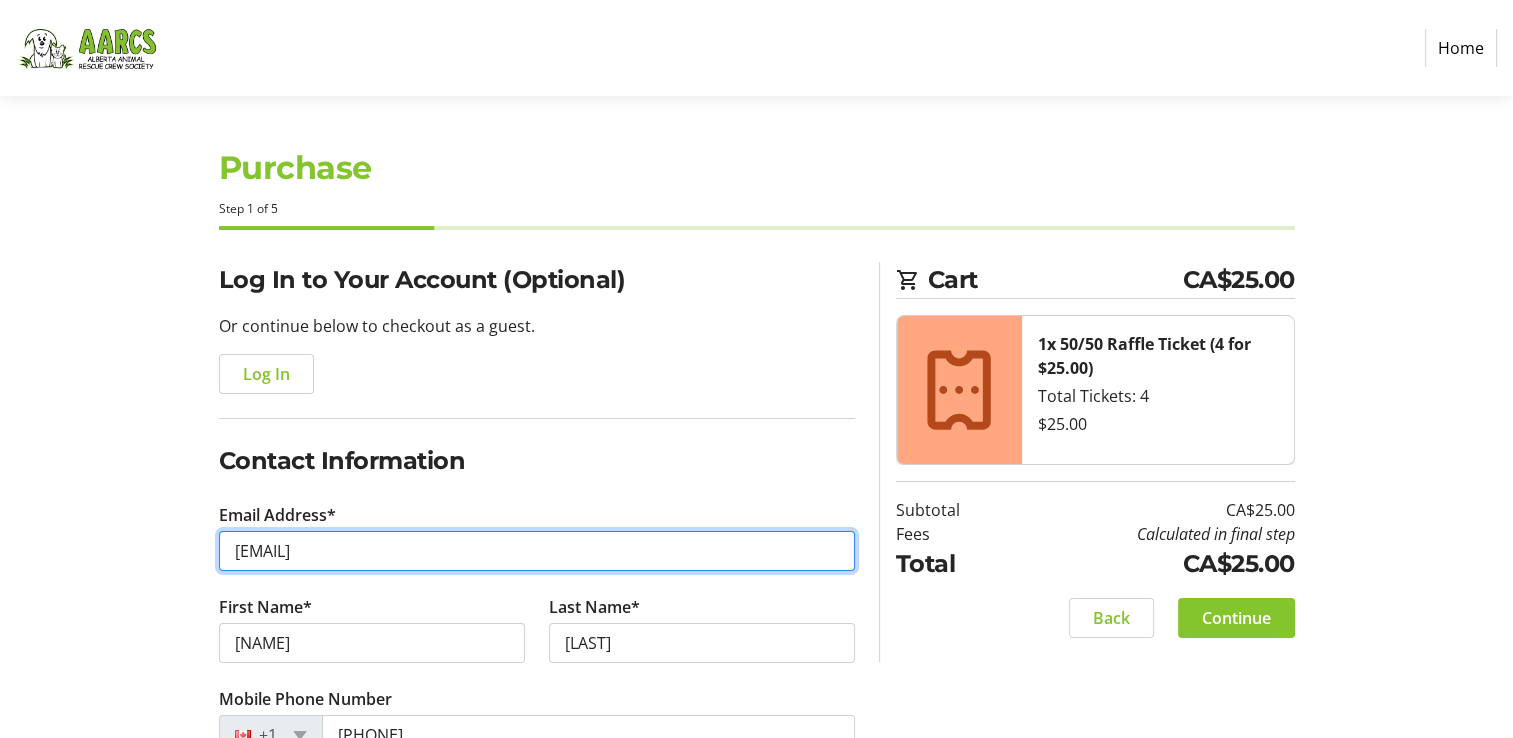click on "[EMAIL]" at bounding box center [537, 551] 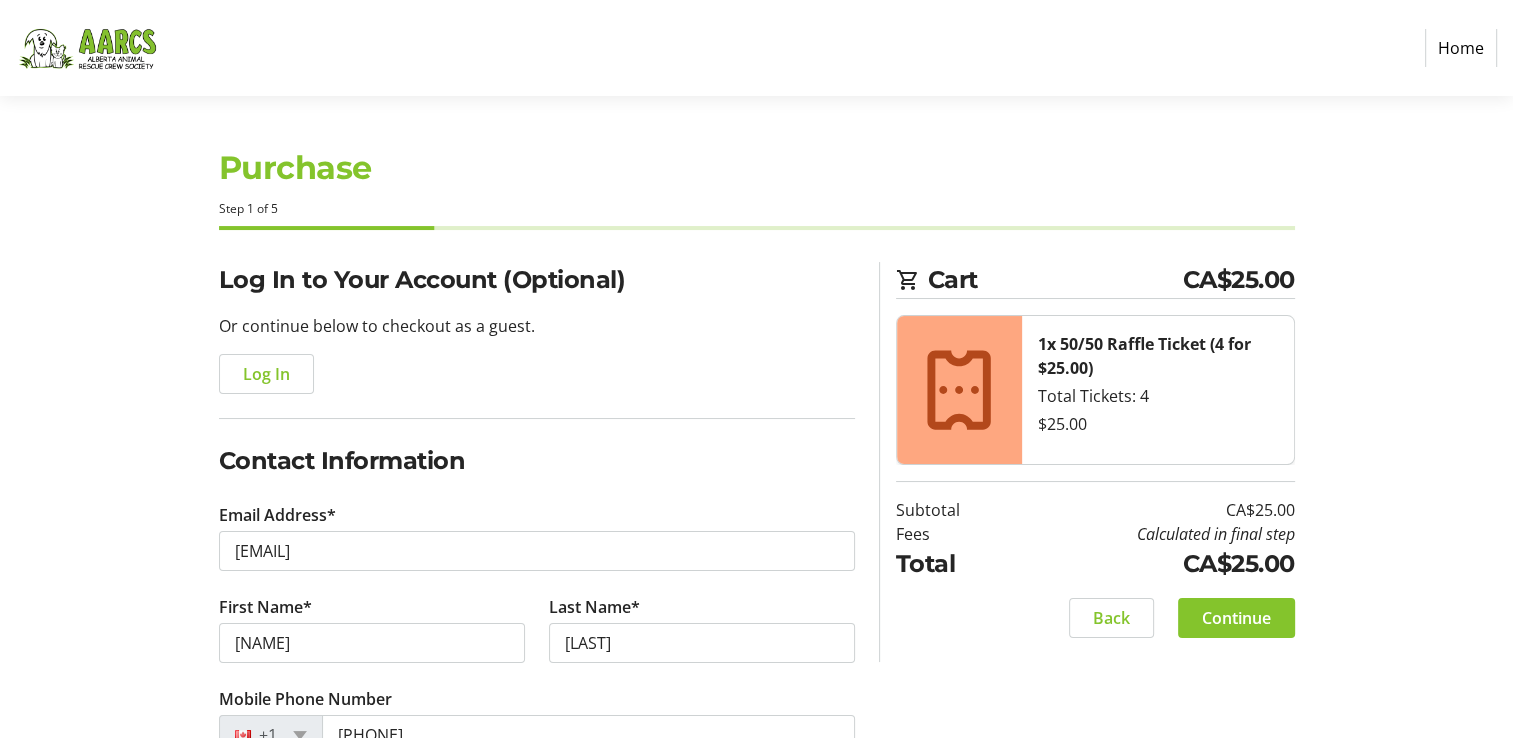 click on "First Name* [NAME]" 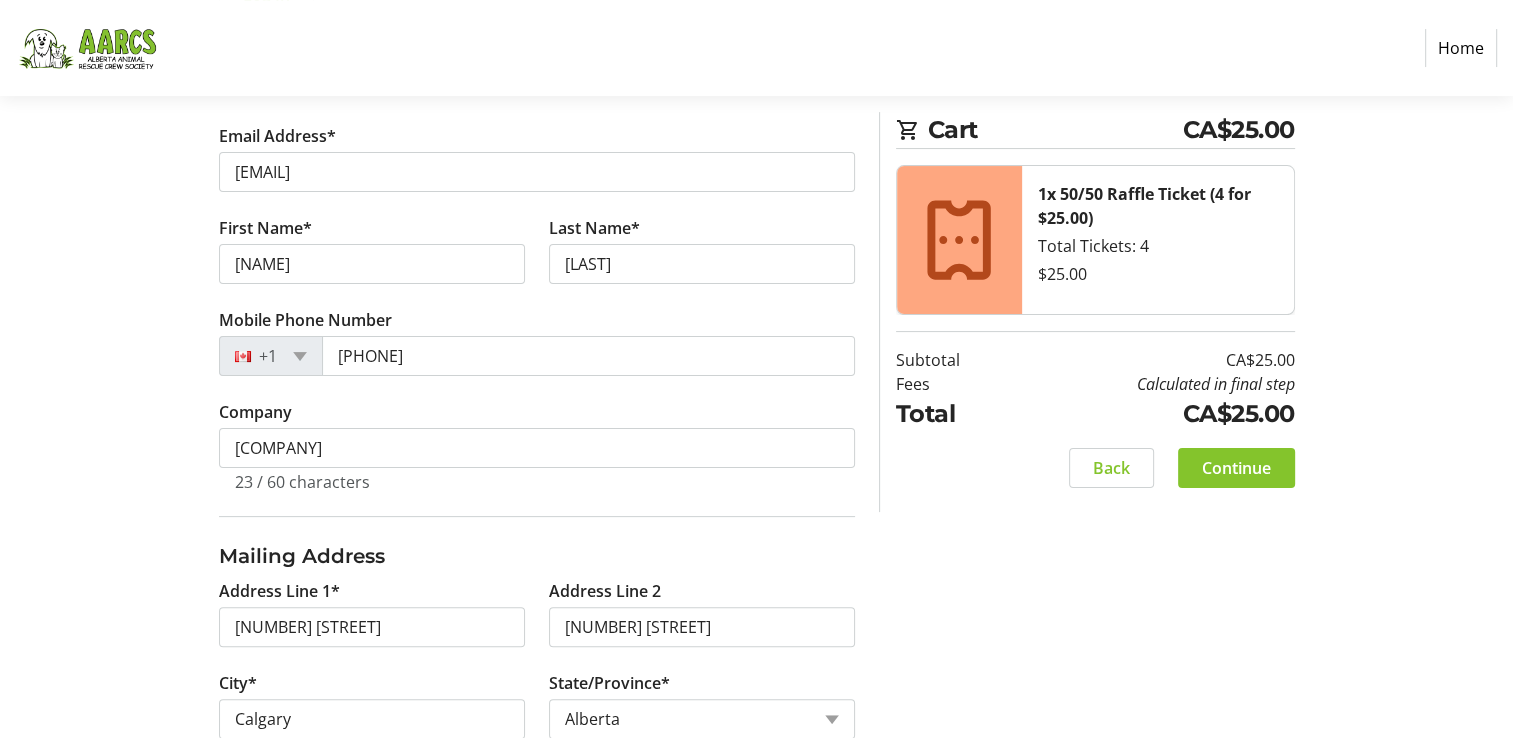scroll, scrollTop: 400, scrollLeft: 0, axis: vertical 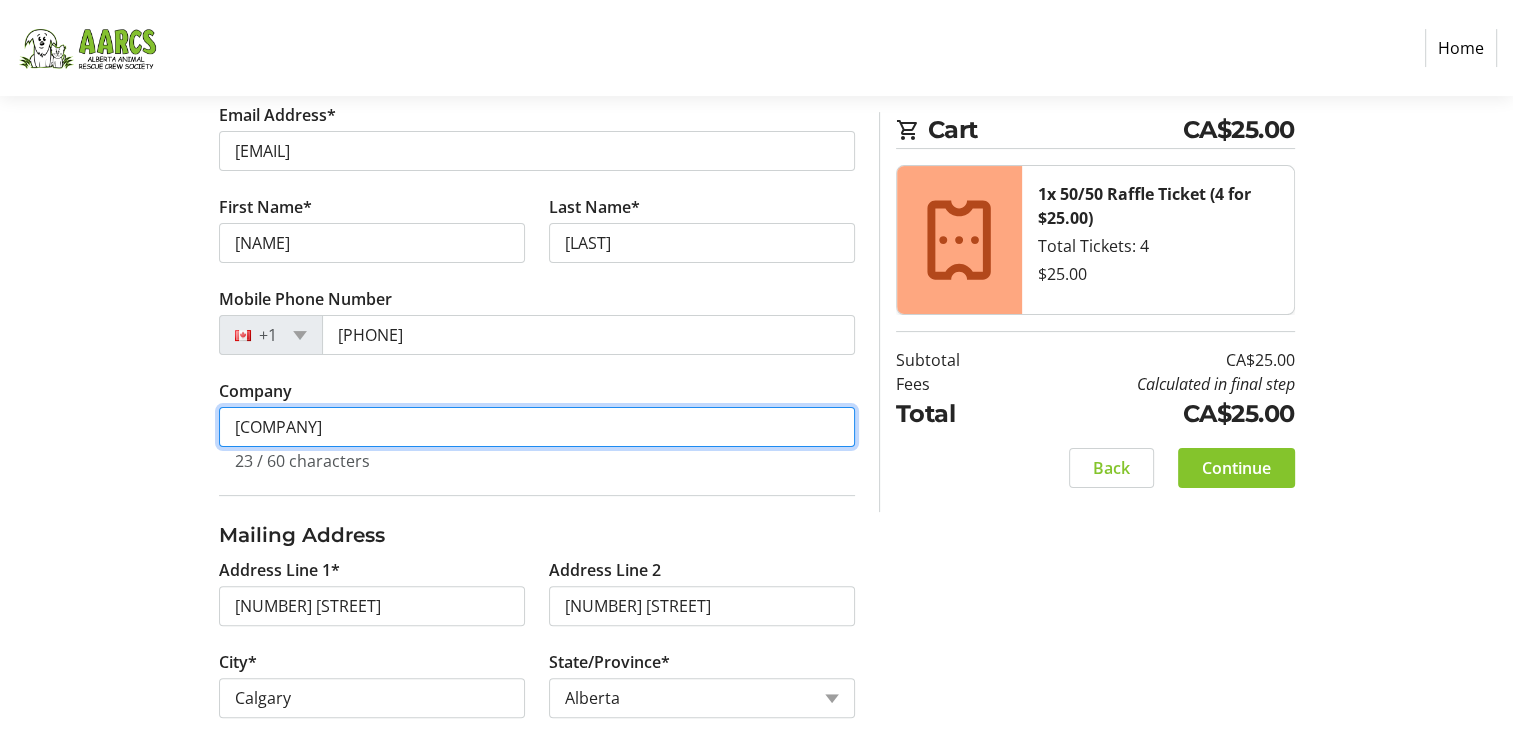 drag, startPoint x: 435, startPoint y: 426, endPoint x: 188, endPoint y: 458, distance: 249.06425 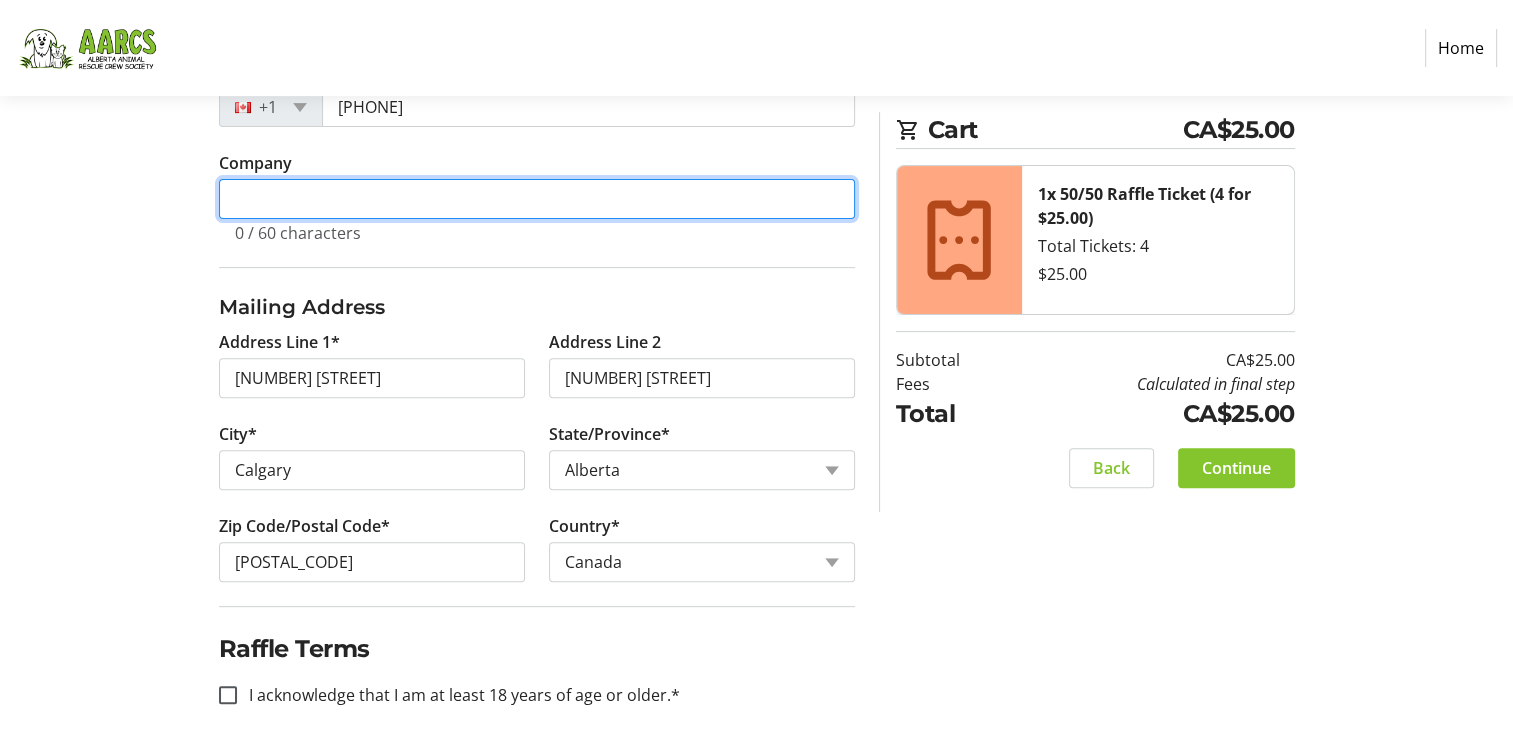 scroll, scrollTop: 641, scrollLeft: 0, axis: vertical 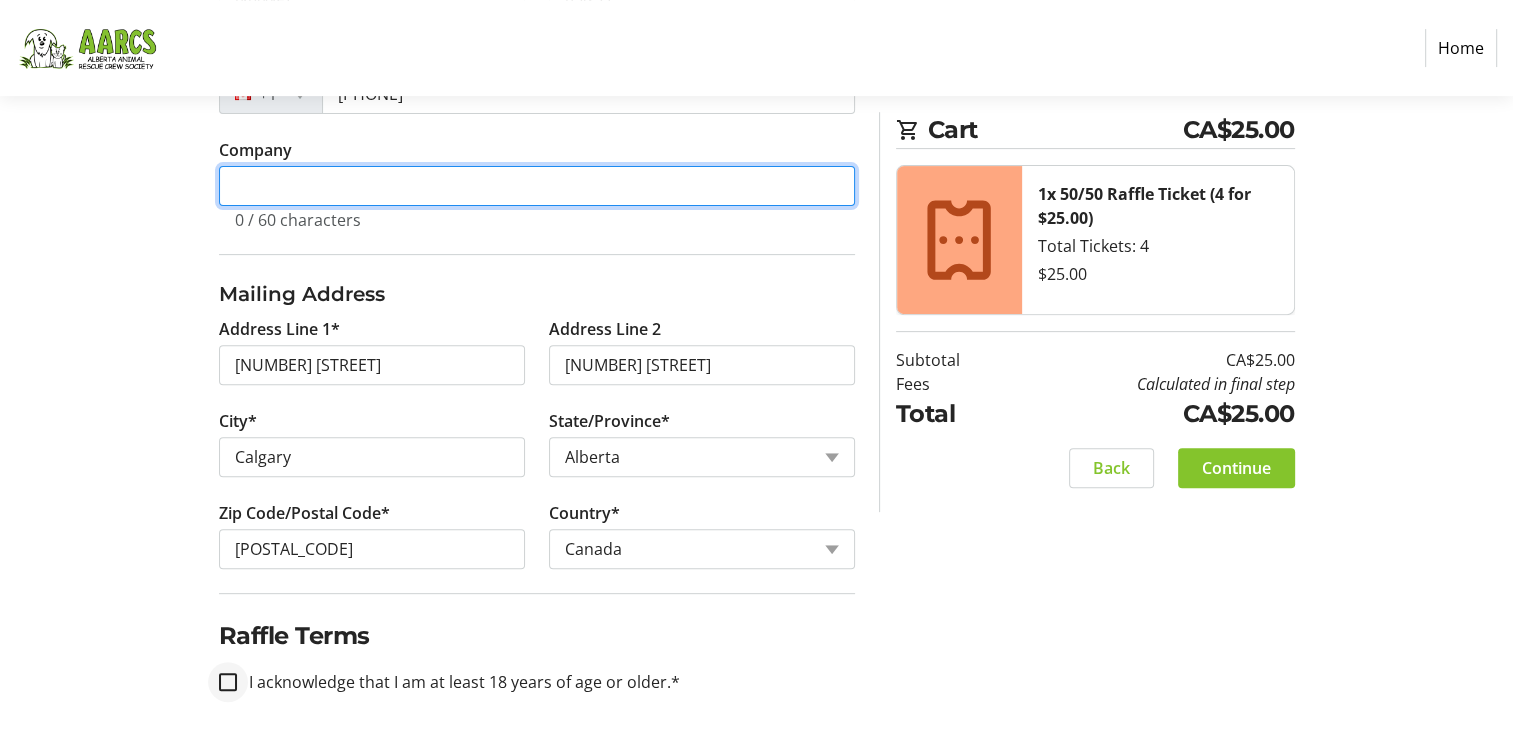 type 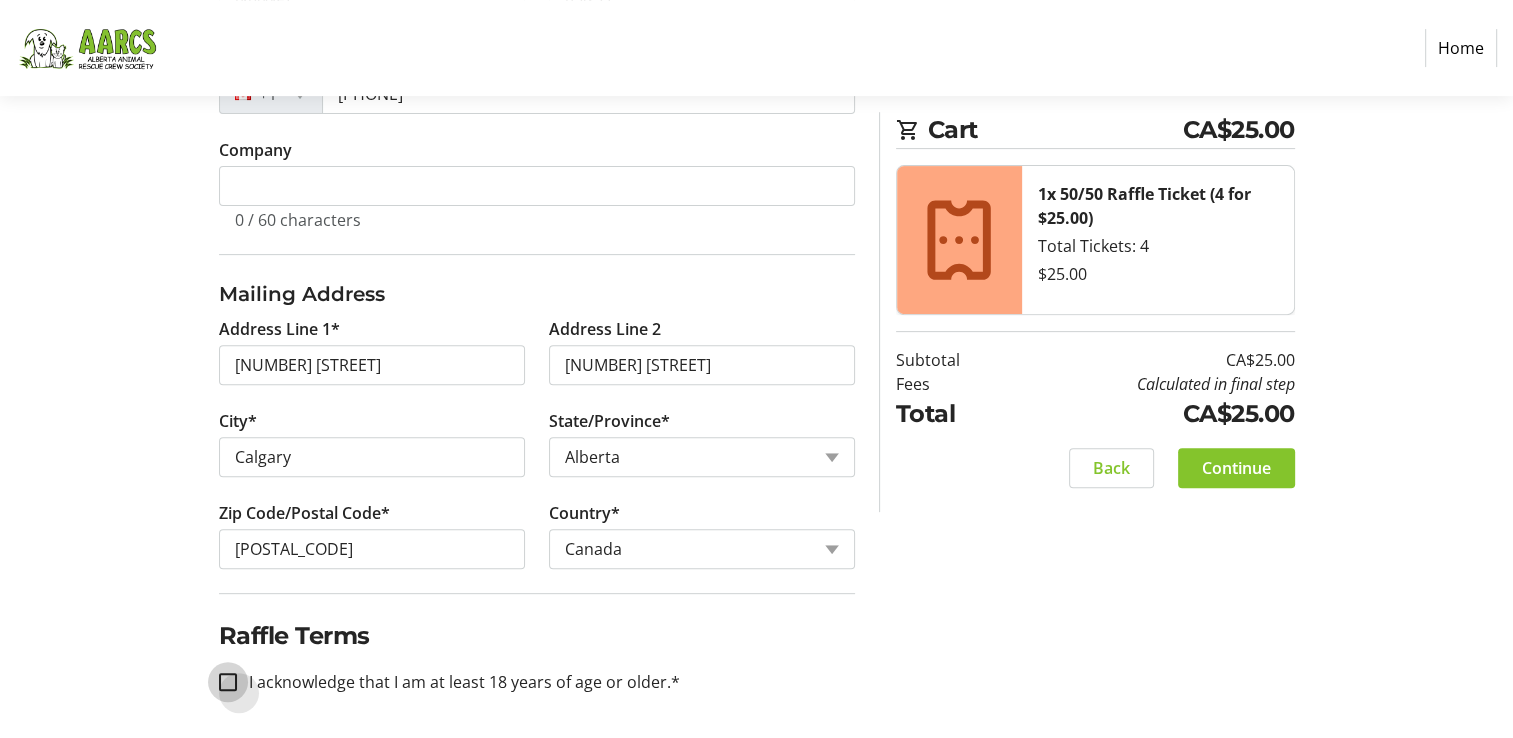 click on "I acknowledge that I am at least 18 years of age or older.*" at bounding box center (228, 682) 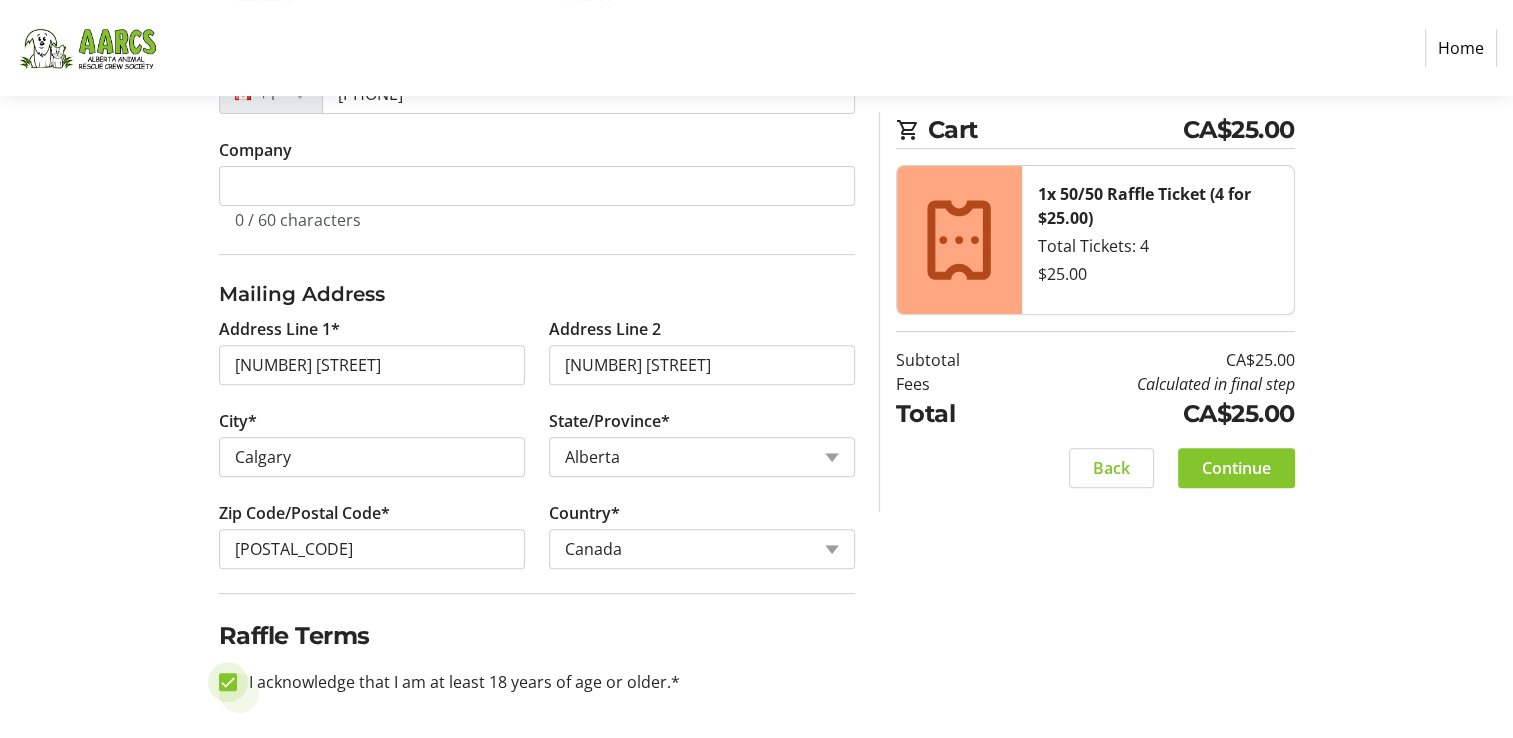 checkbox on "true" 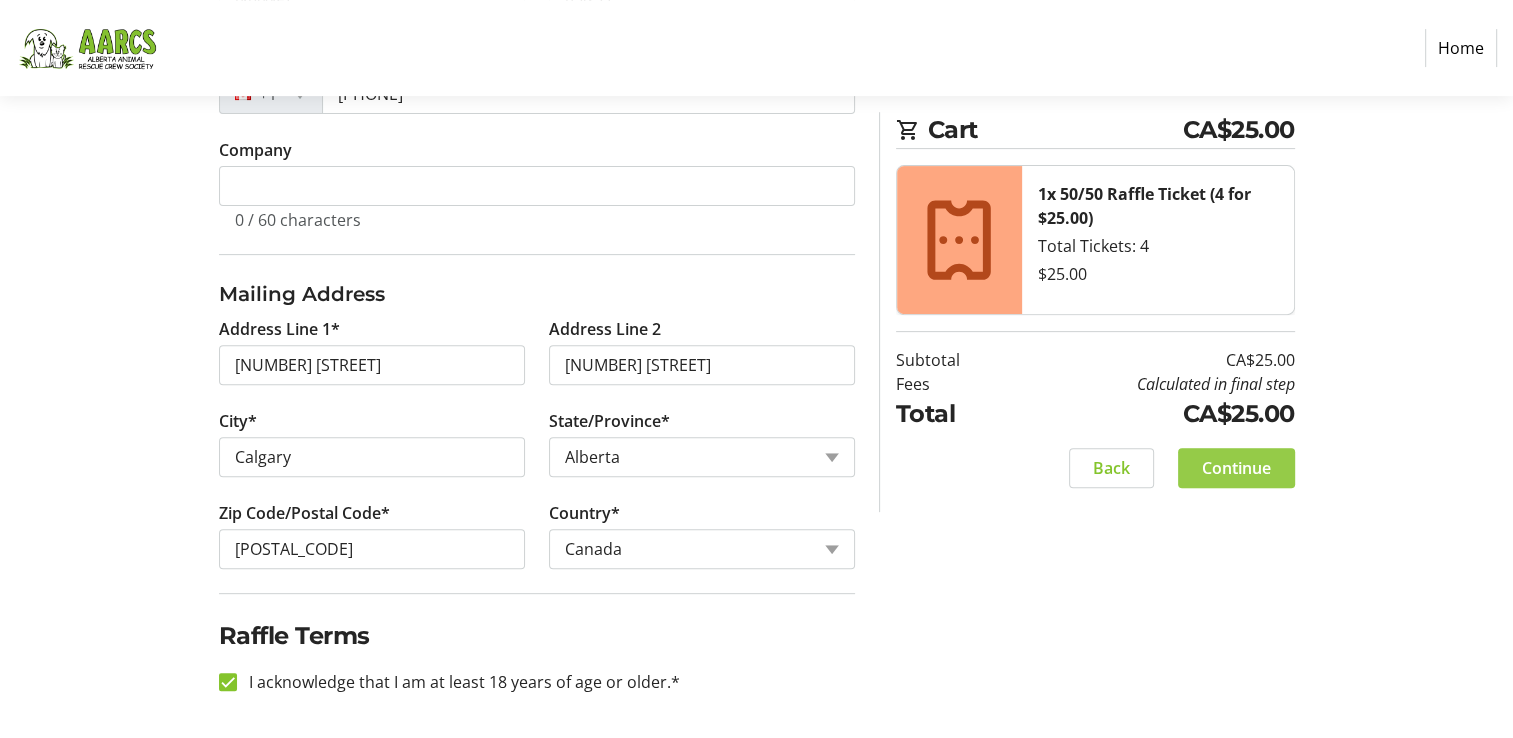 click on "Continue" 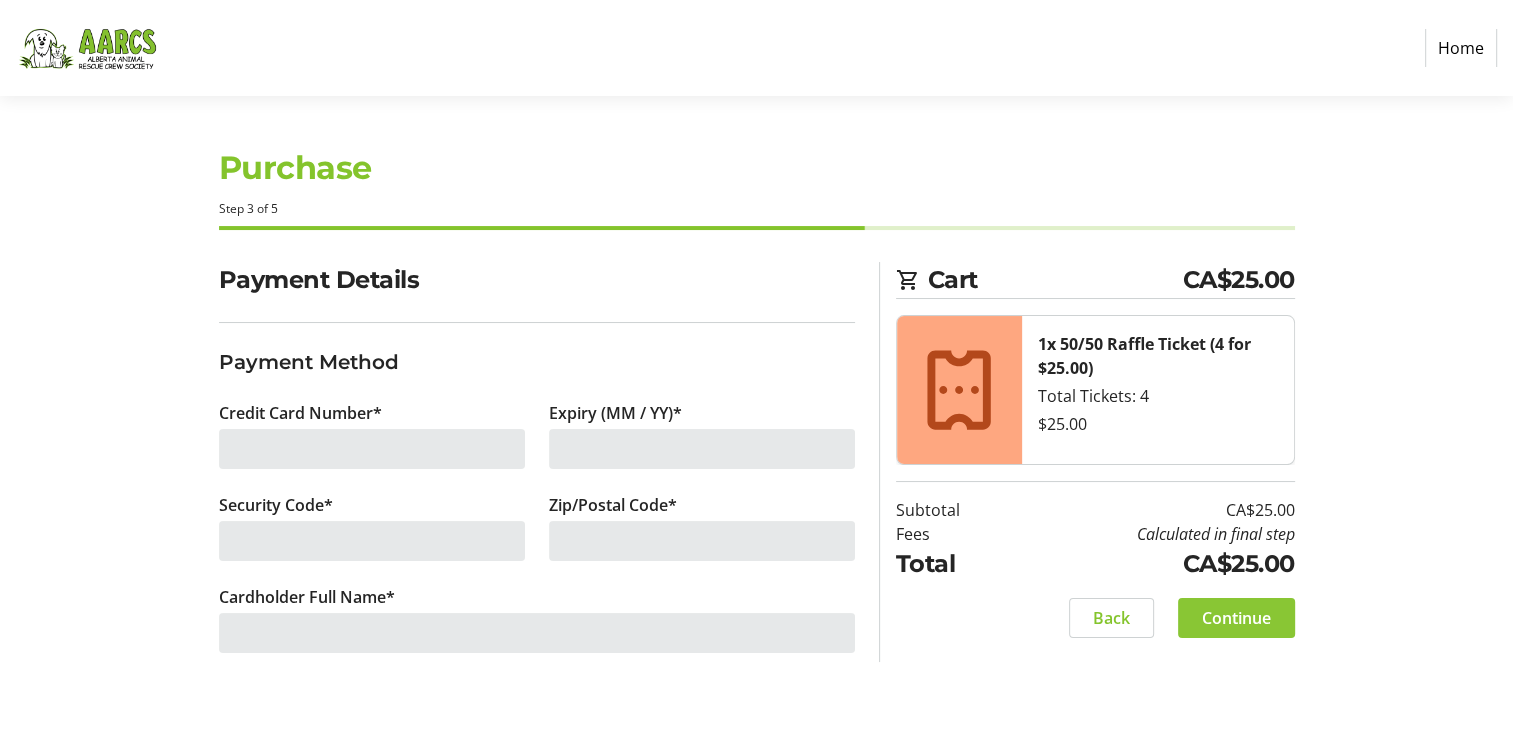 scroll, scrollTop: 0, scrollLeft: 0, axis: both 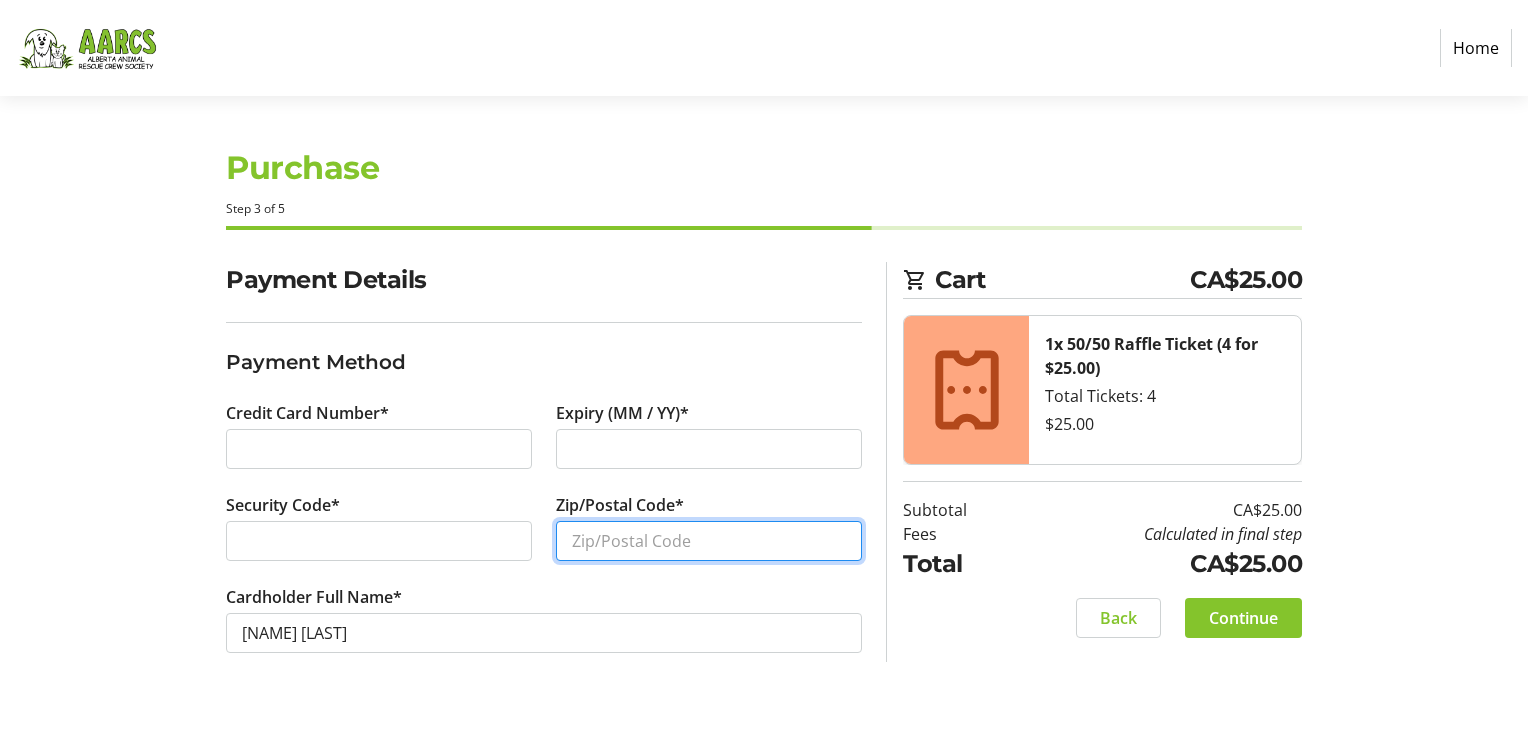 click on "Zip/Postal Code*" at bounding box center [709, 541] 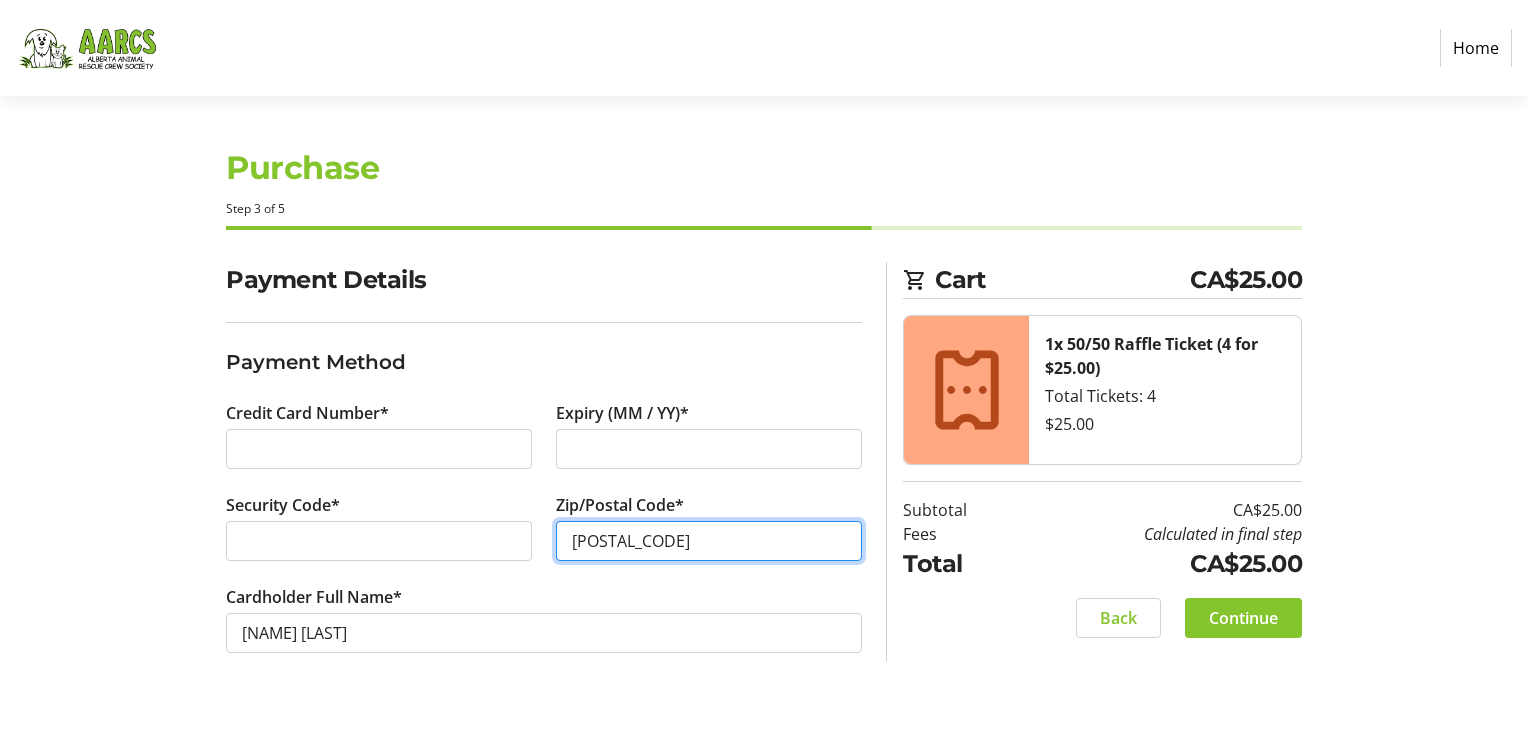type on "[POSTAL_CODE]" 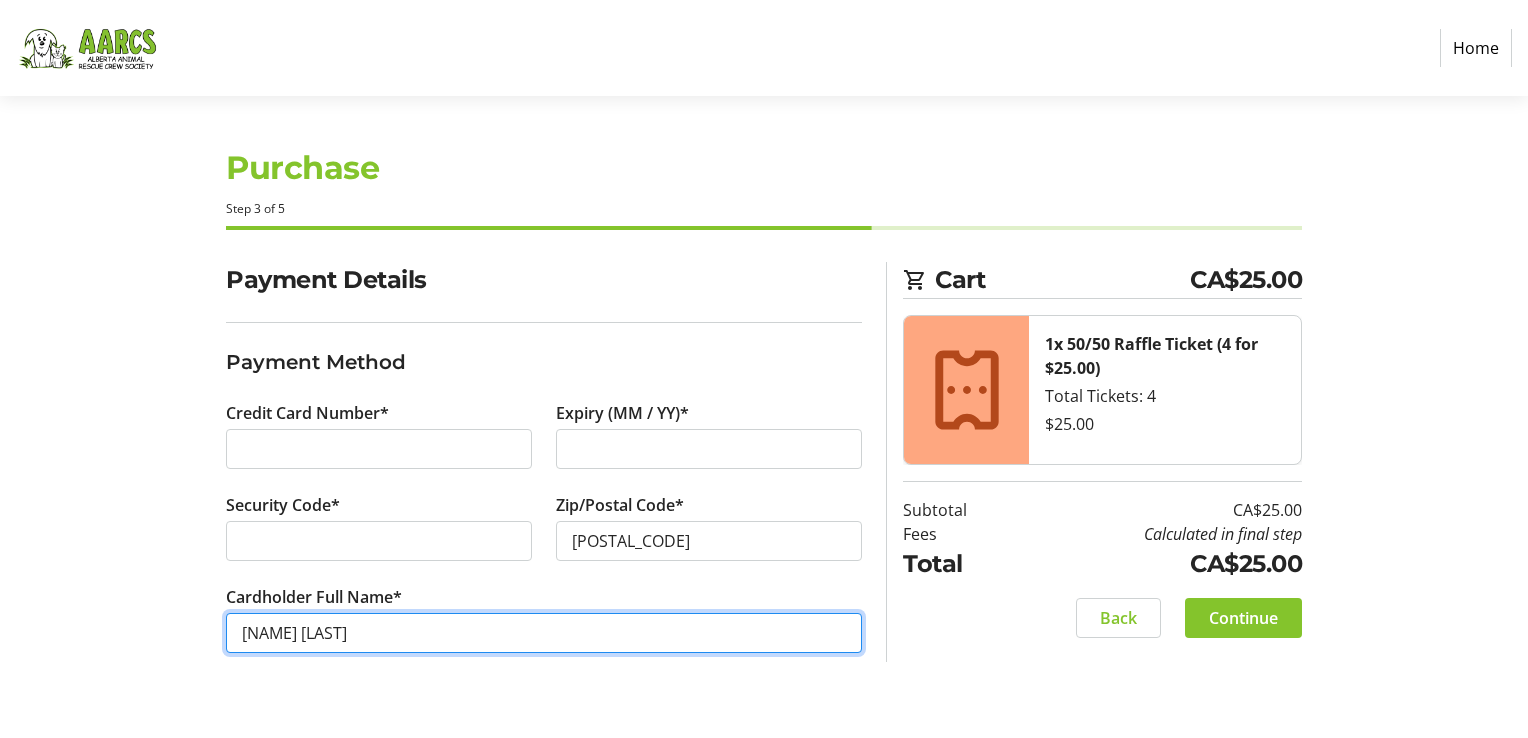 drag, startPoint x: 304, startPoint y: 626, endPoint x: 338, endPoint y: 622, distance: 34.234486 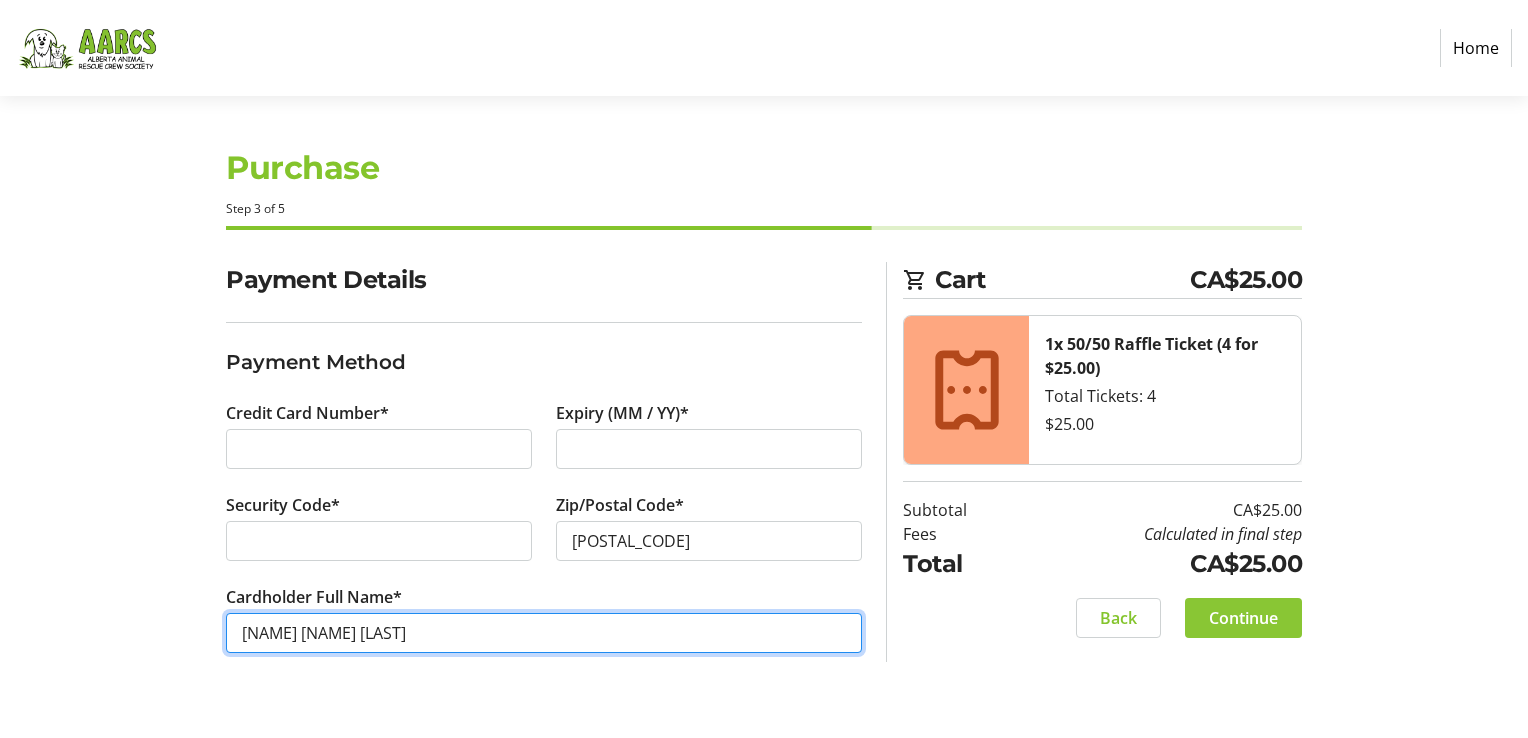 type on "[NAME] [NAME] [LAST]" 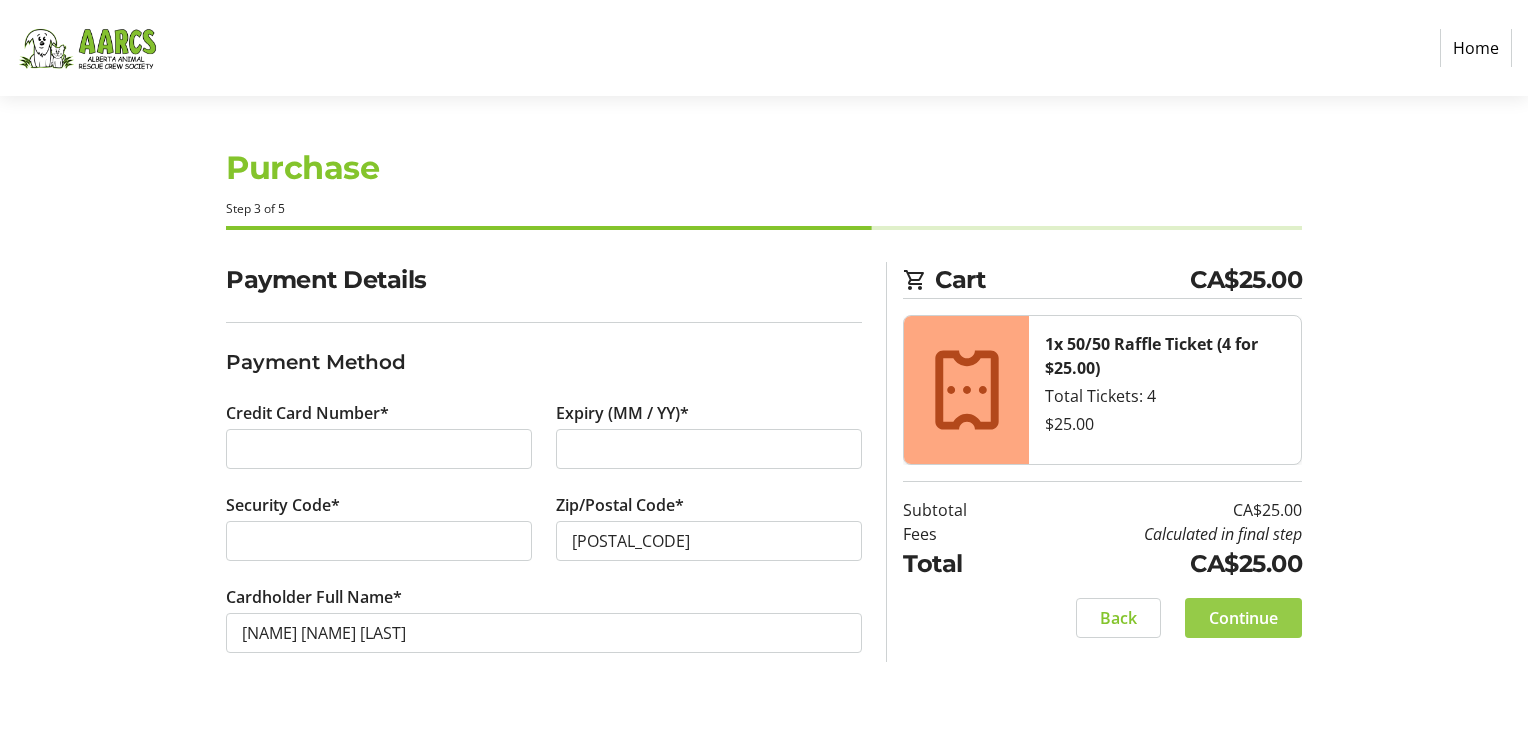 click on "Continue" 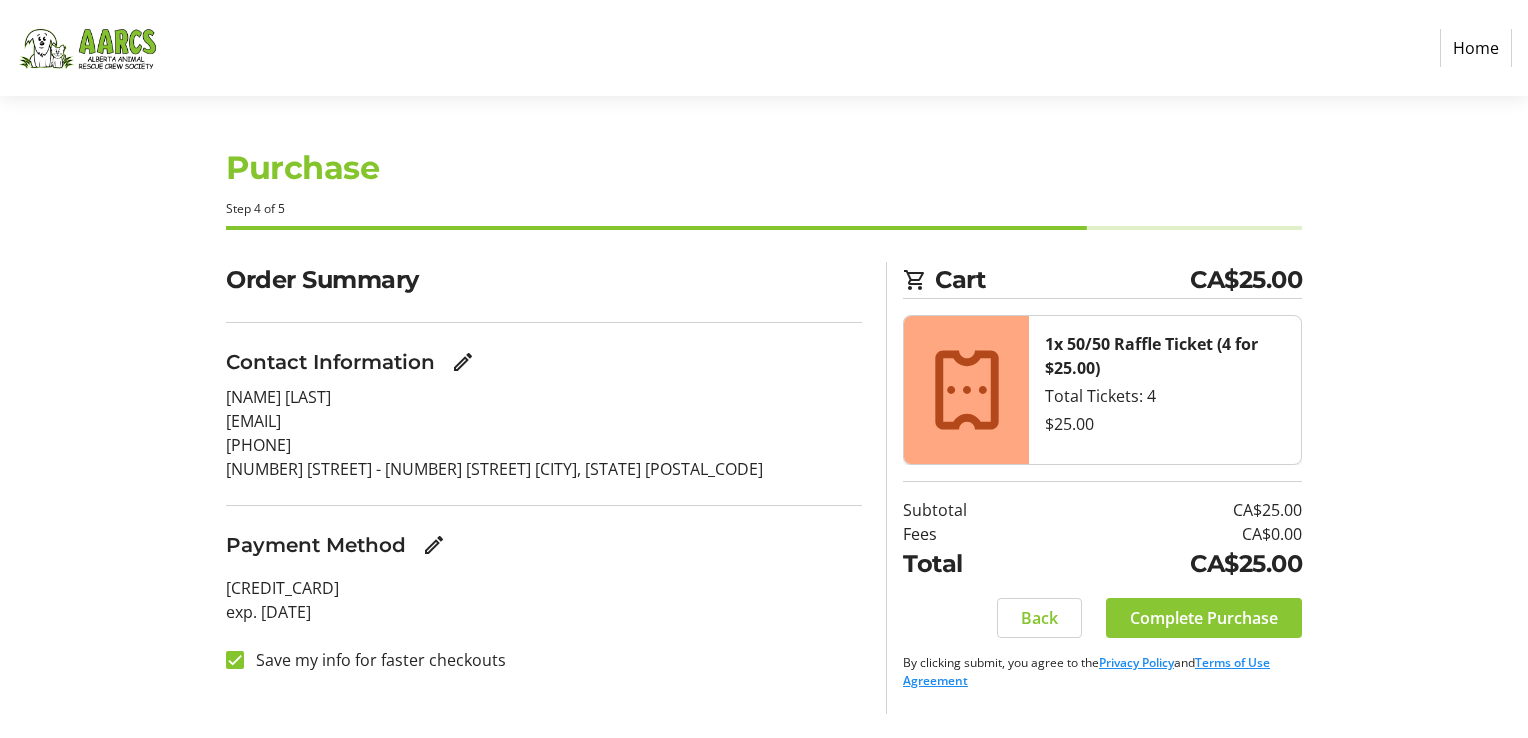 click on "Complete Purchase" 